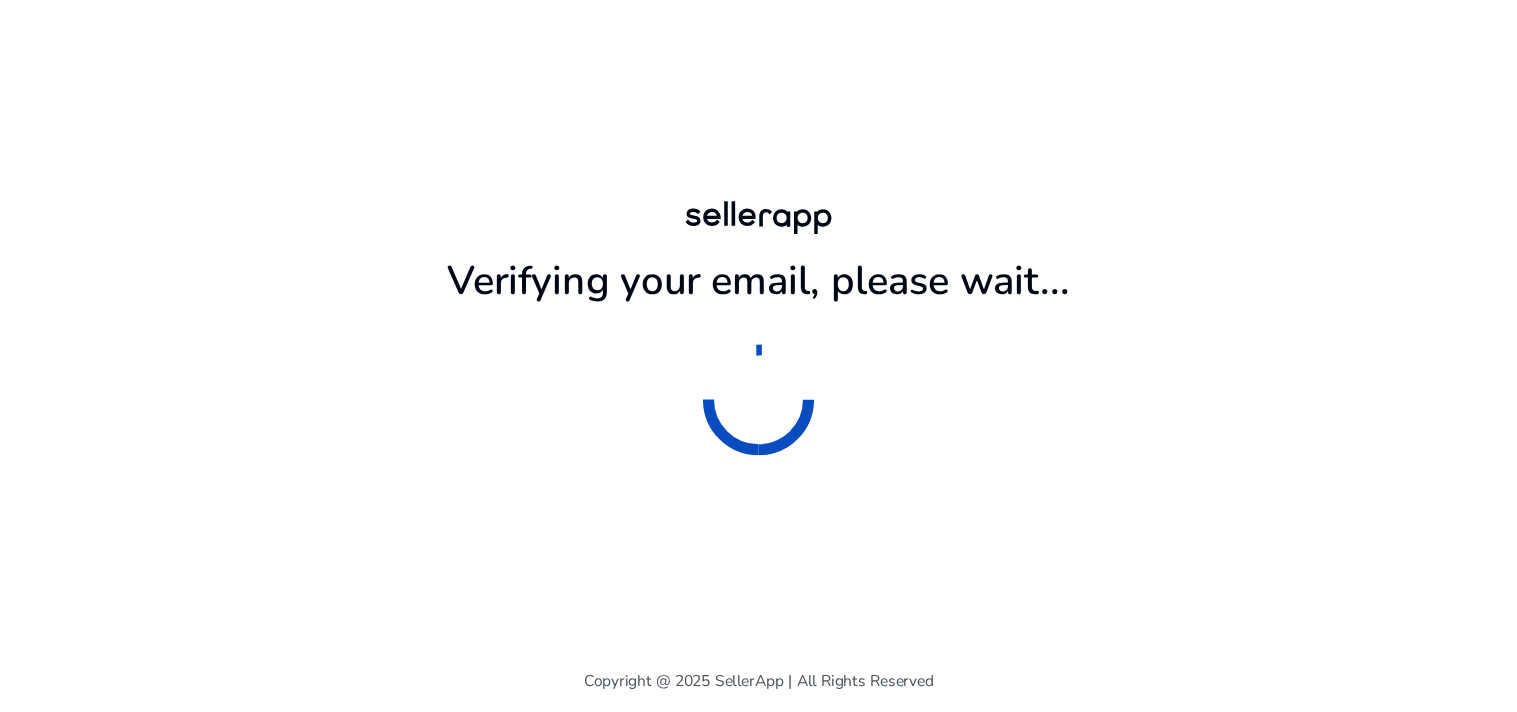 scroll, scrollTop: 0, scrollLeft: 0, axis: both 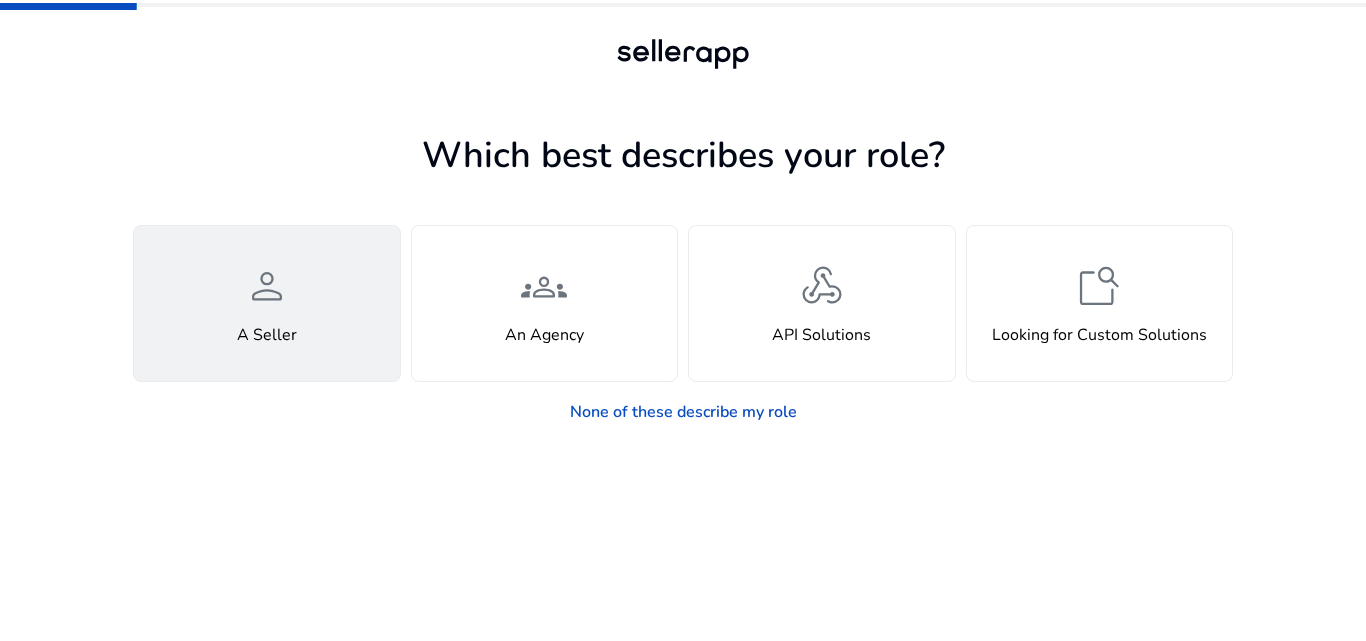 click on "person" 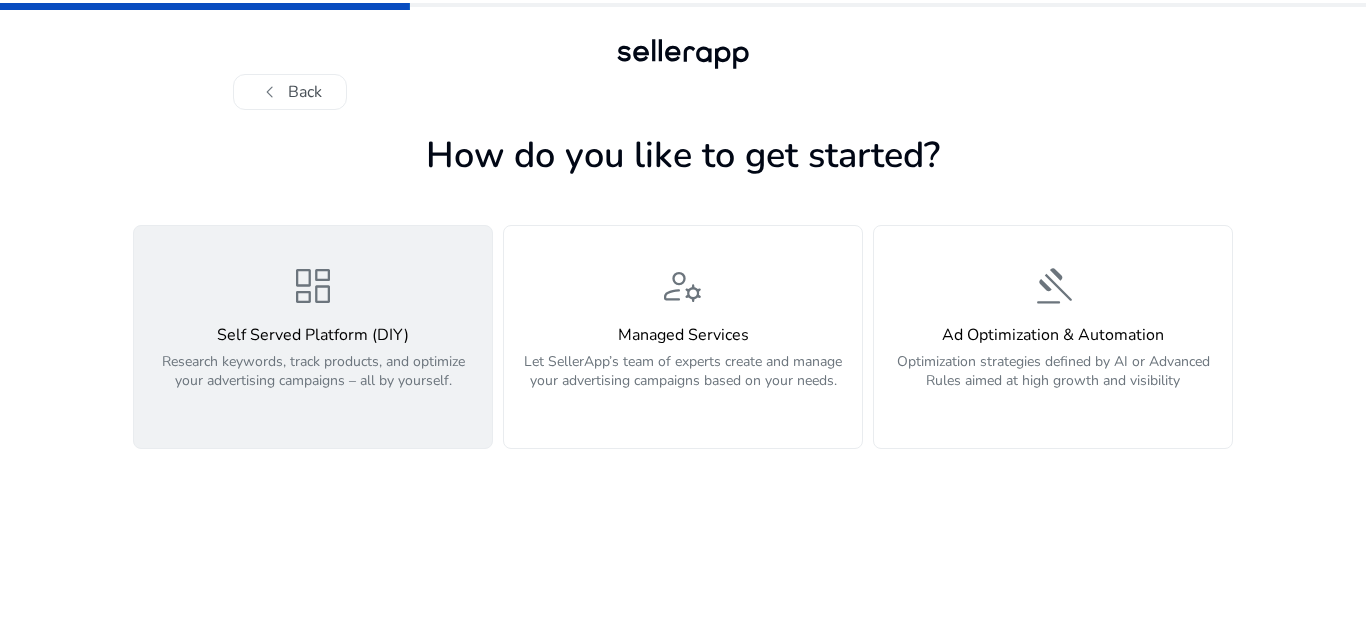 click on "dashboard" 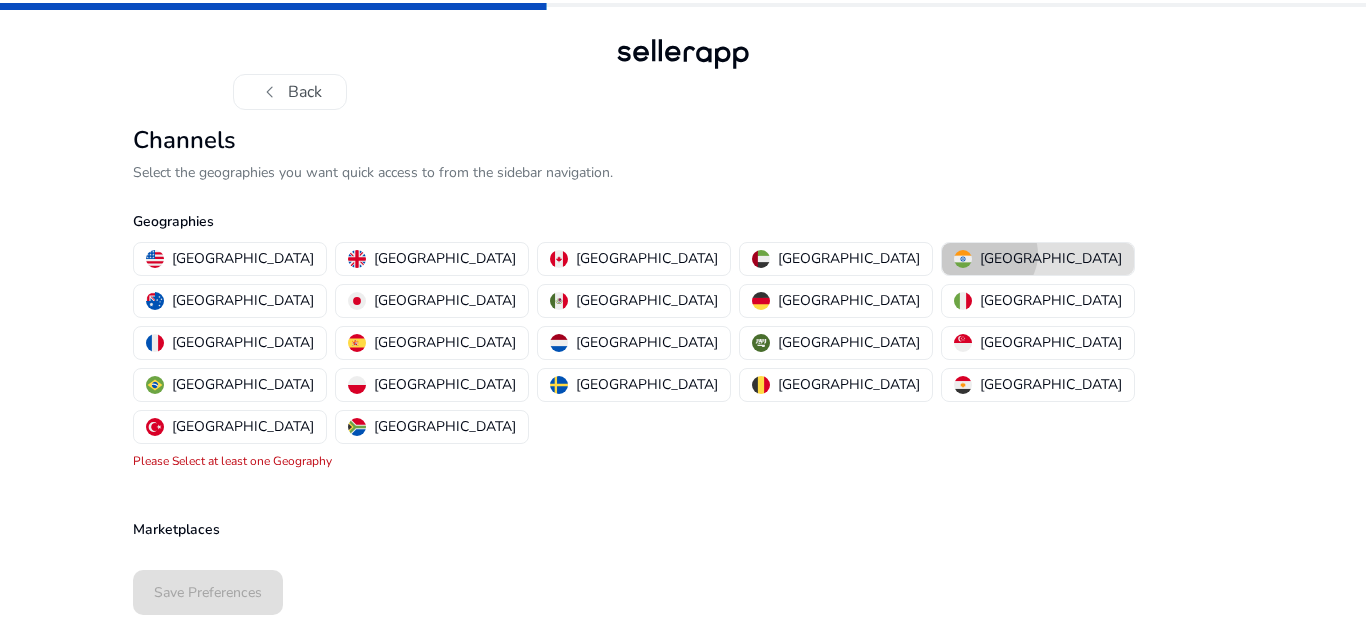 click on "[GEOGRAPHIC_DATA]" at bounding box center [1051, 258] 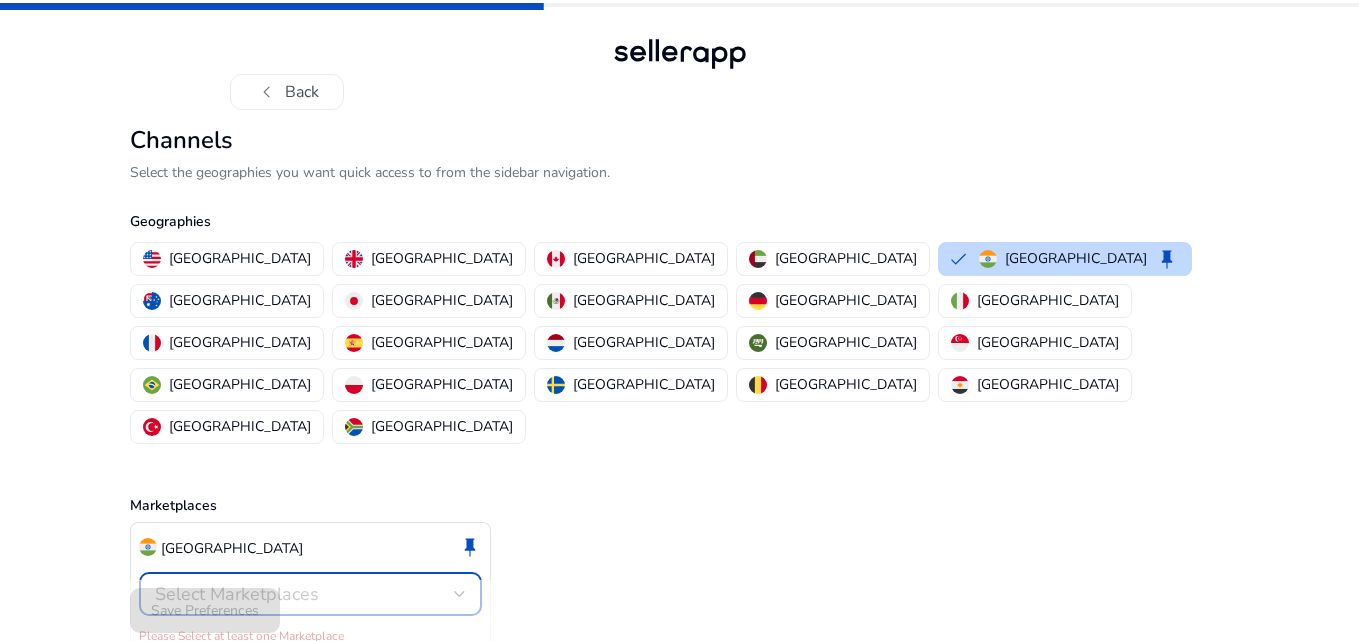 click on "Select Marketplaces" at bounding box center [304, 594] 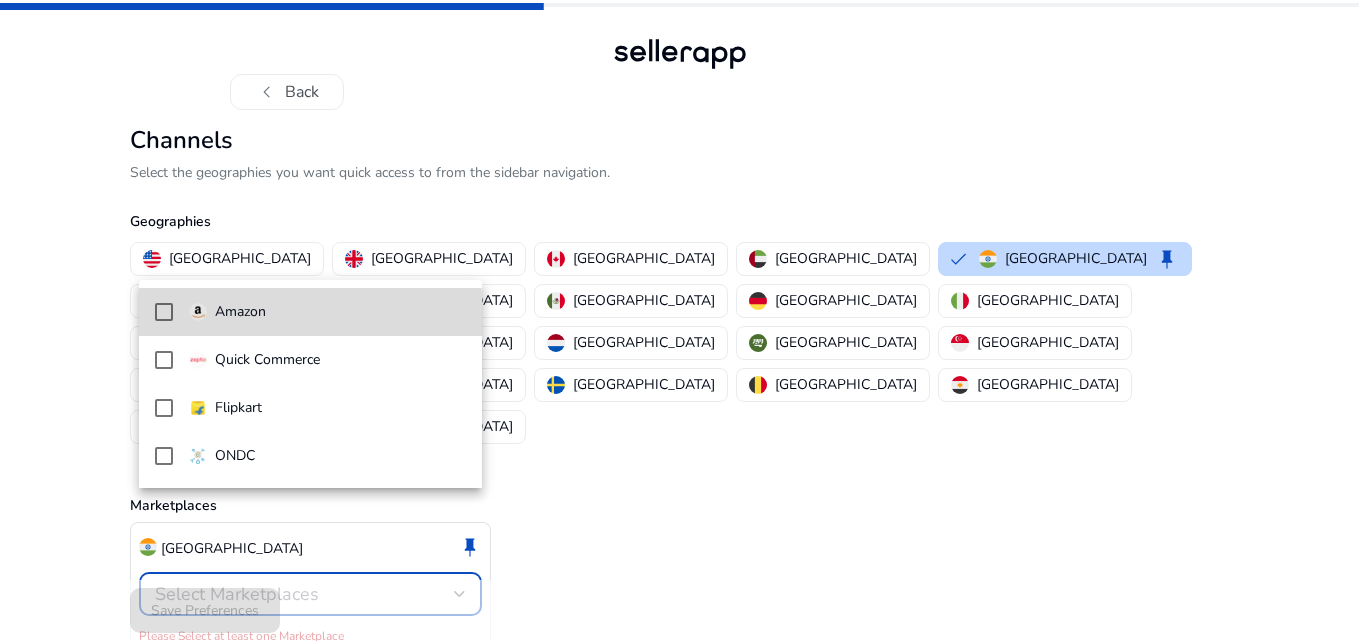 click at bounding box center [164, 312] 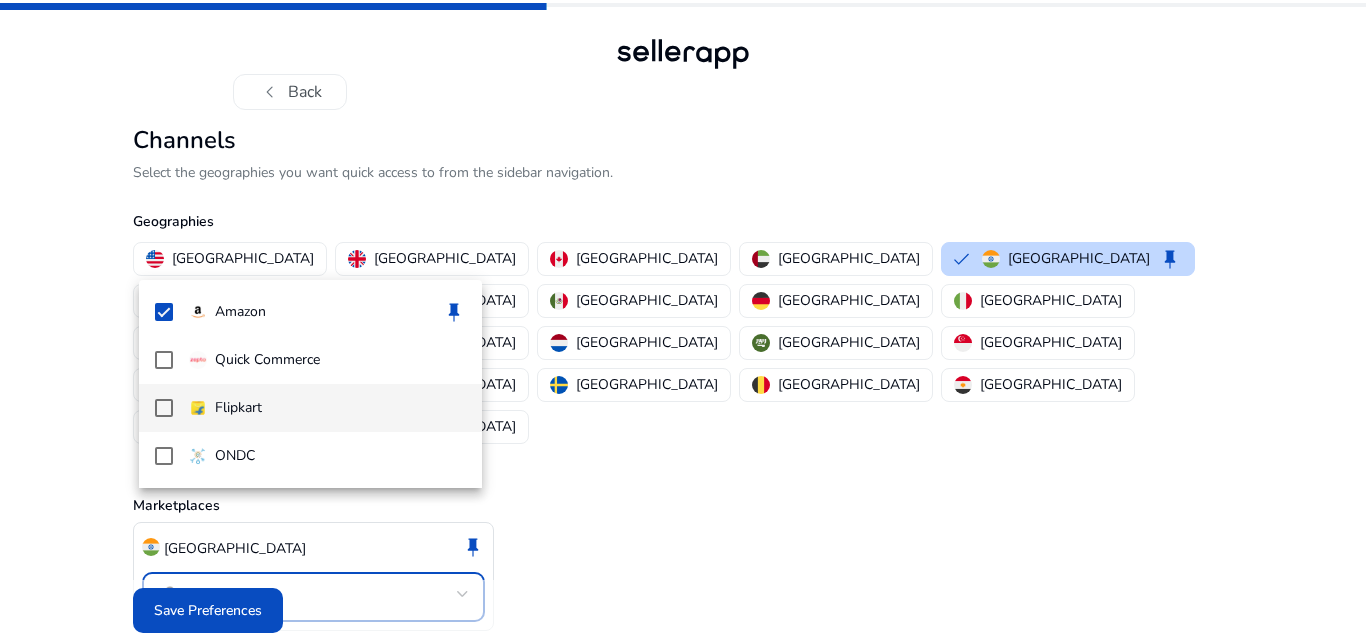 click at bounding box center (164, 408) 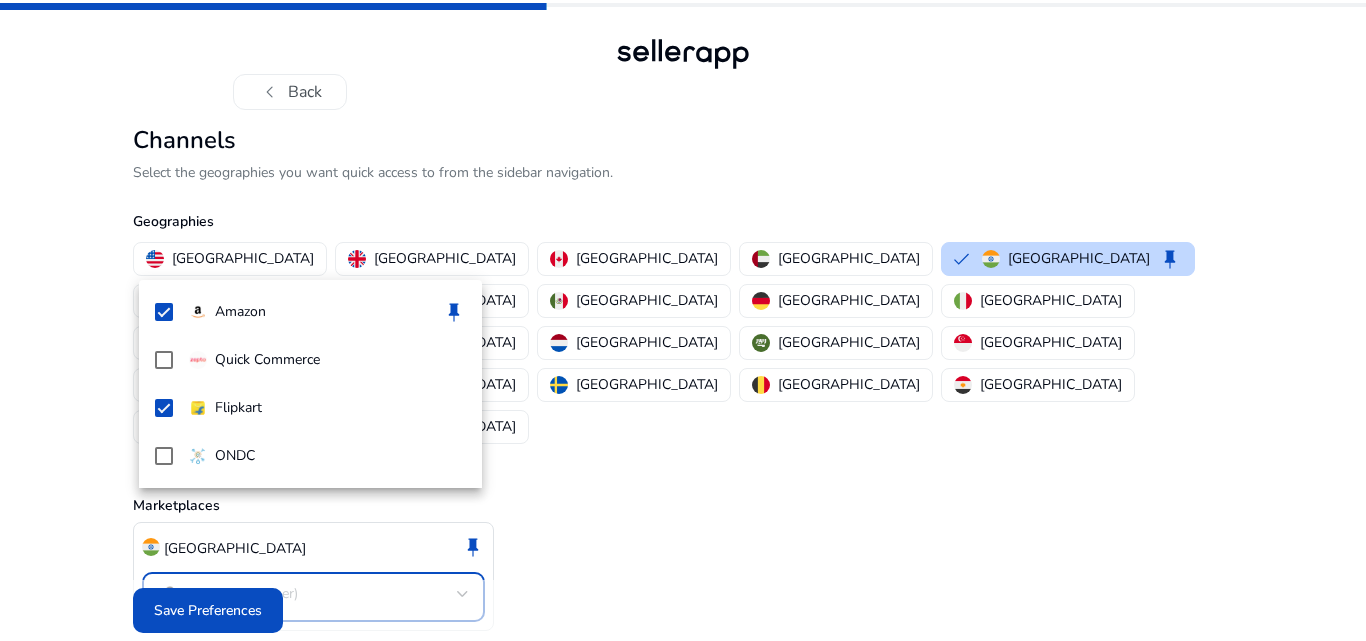 click at bounding box center (683, 320) 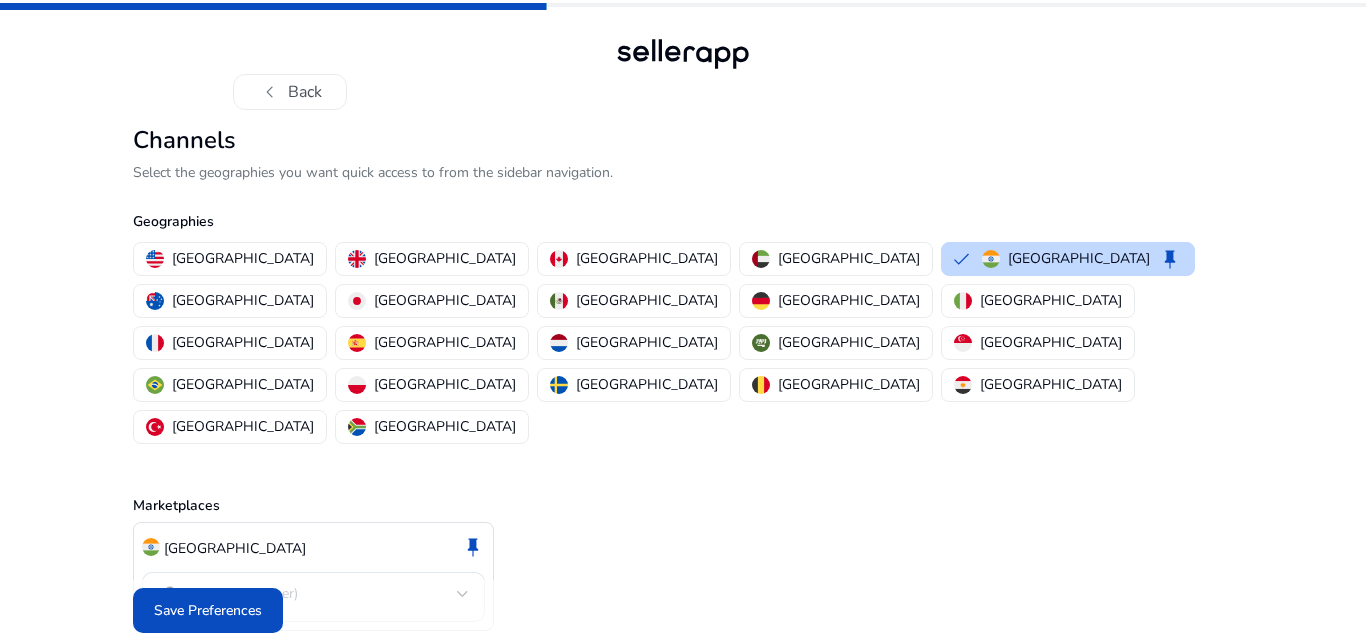 drag, startPoint x: 1365, startPoint y: 129, endPoint x: 1359, endPoint y: 346, distance: 217.08293 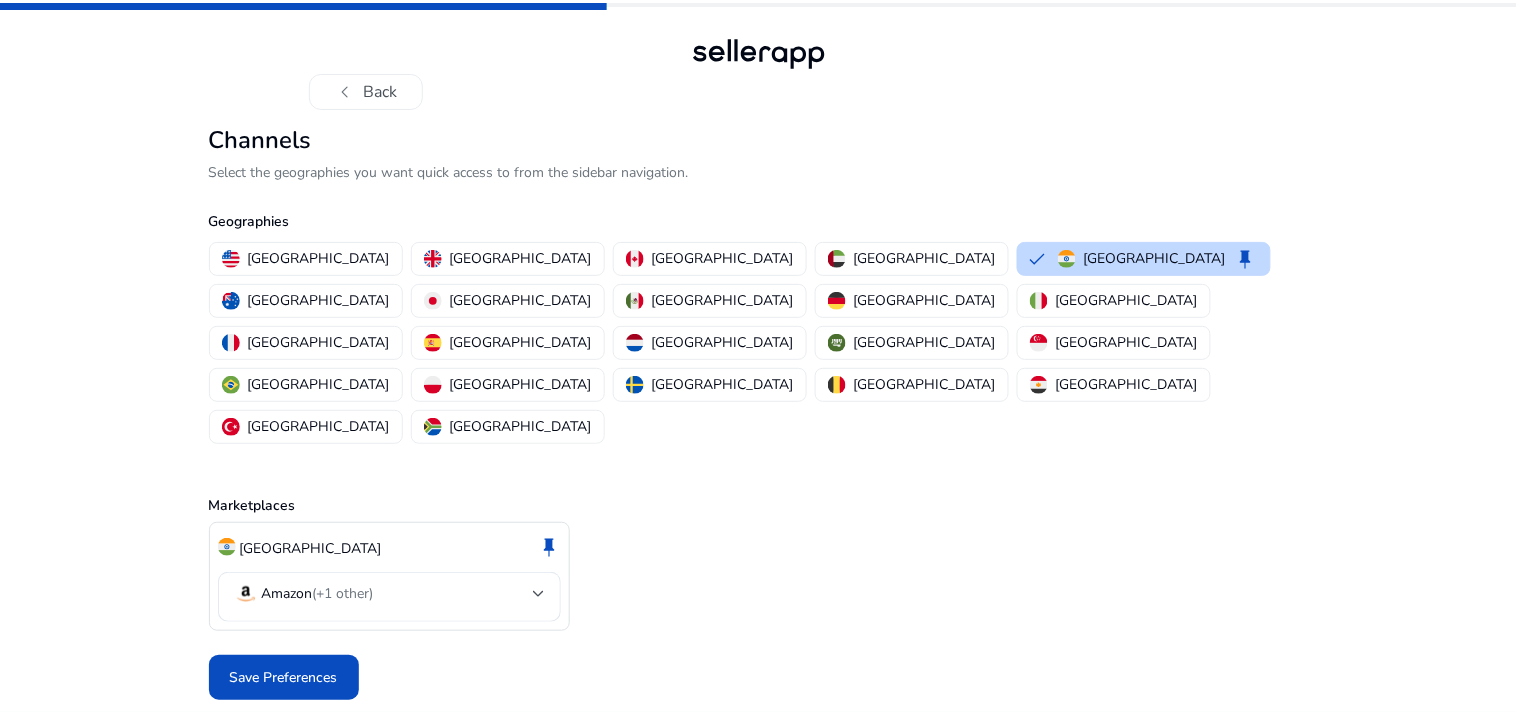 click on "Amazon   (+1 other)" 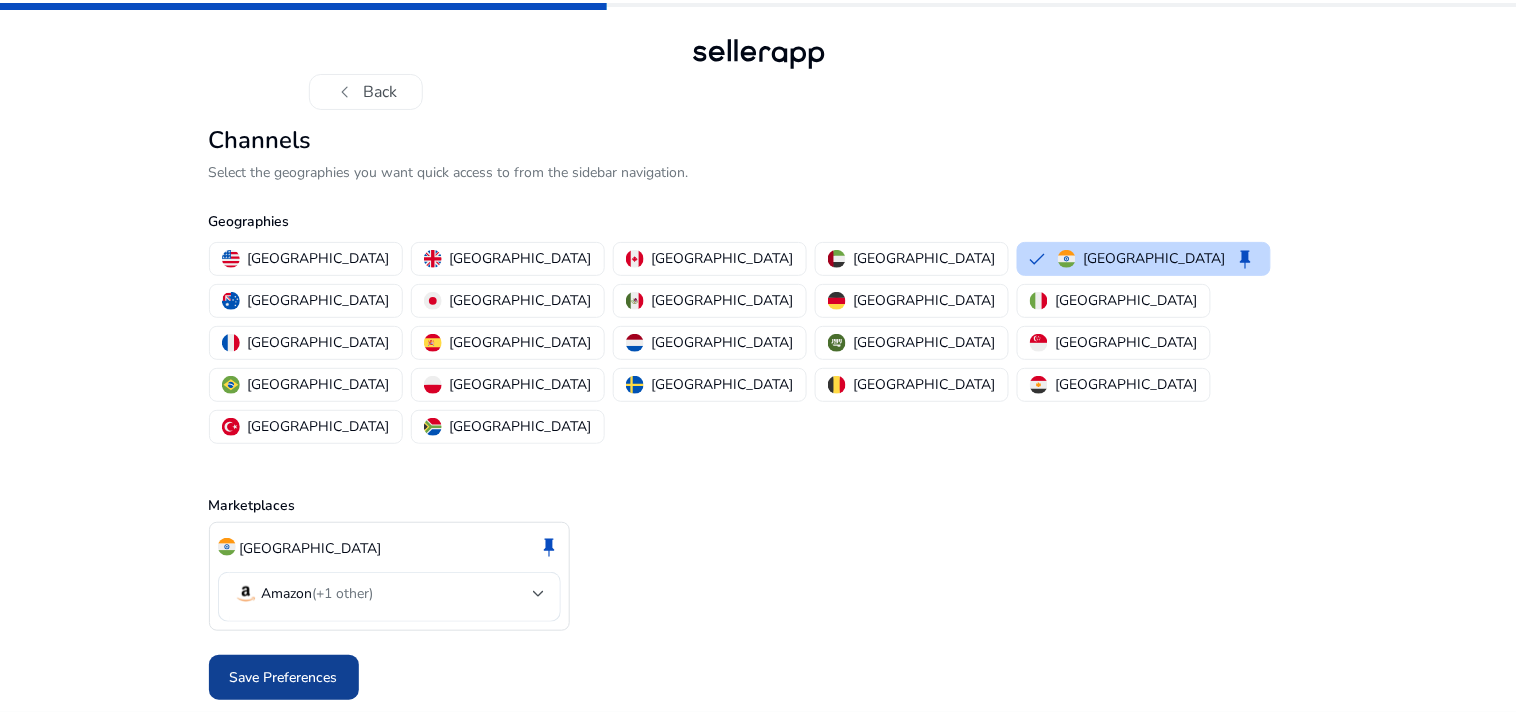 click on "Save Preferences" 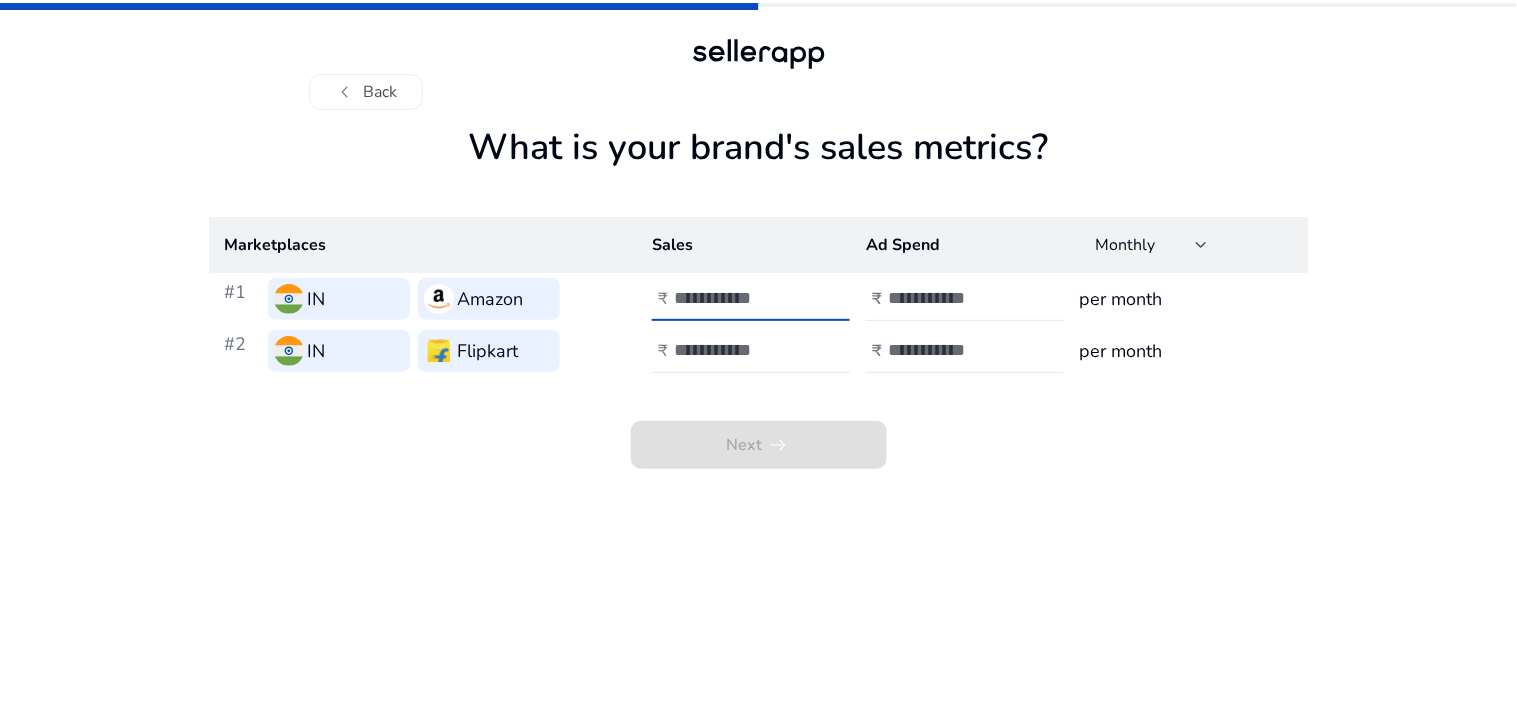click at bounding box center (741, 298) 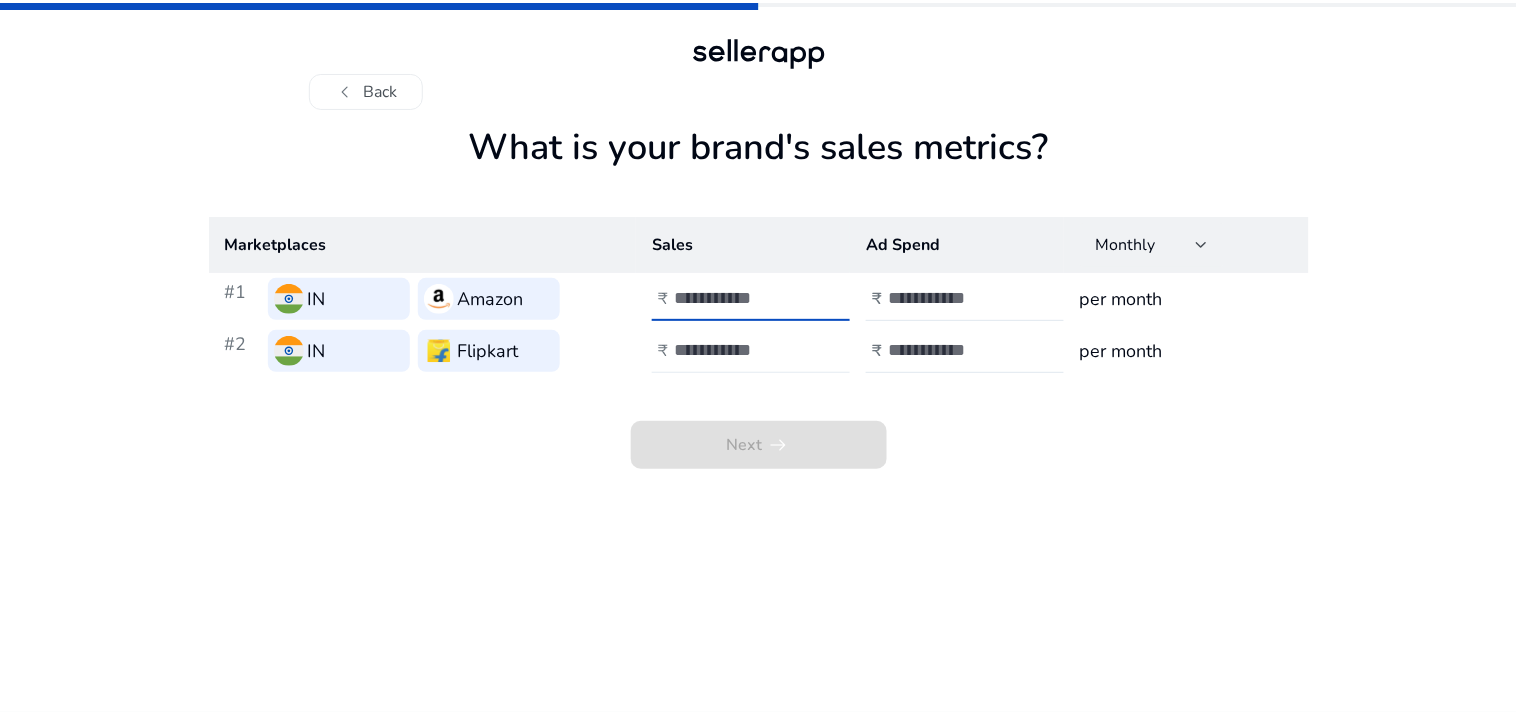 type on "*****" 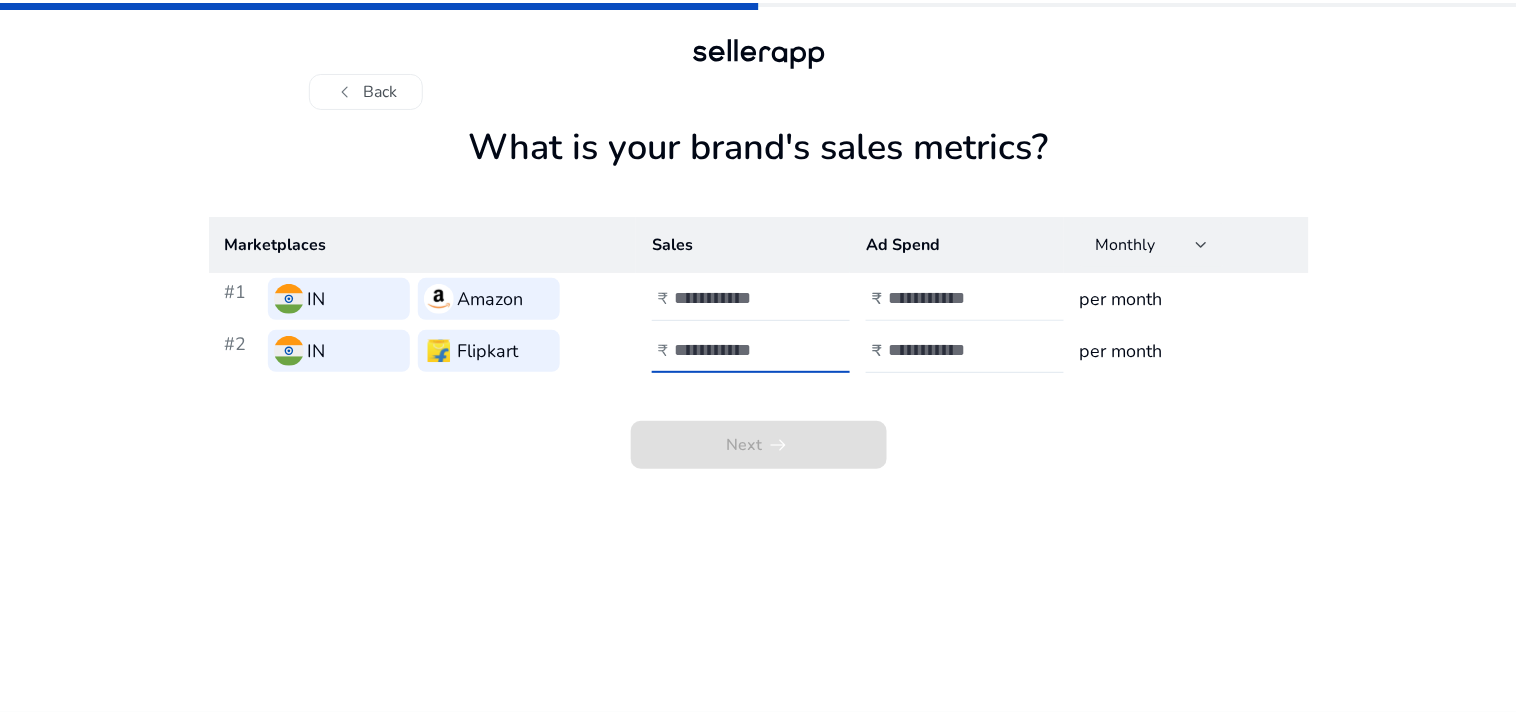 type on "*****" 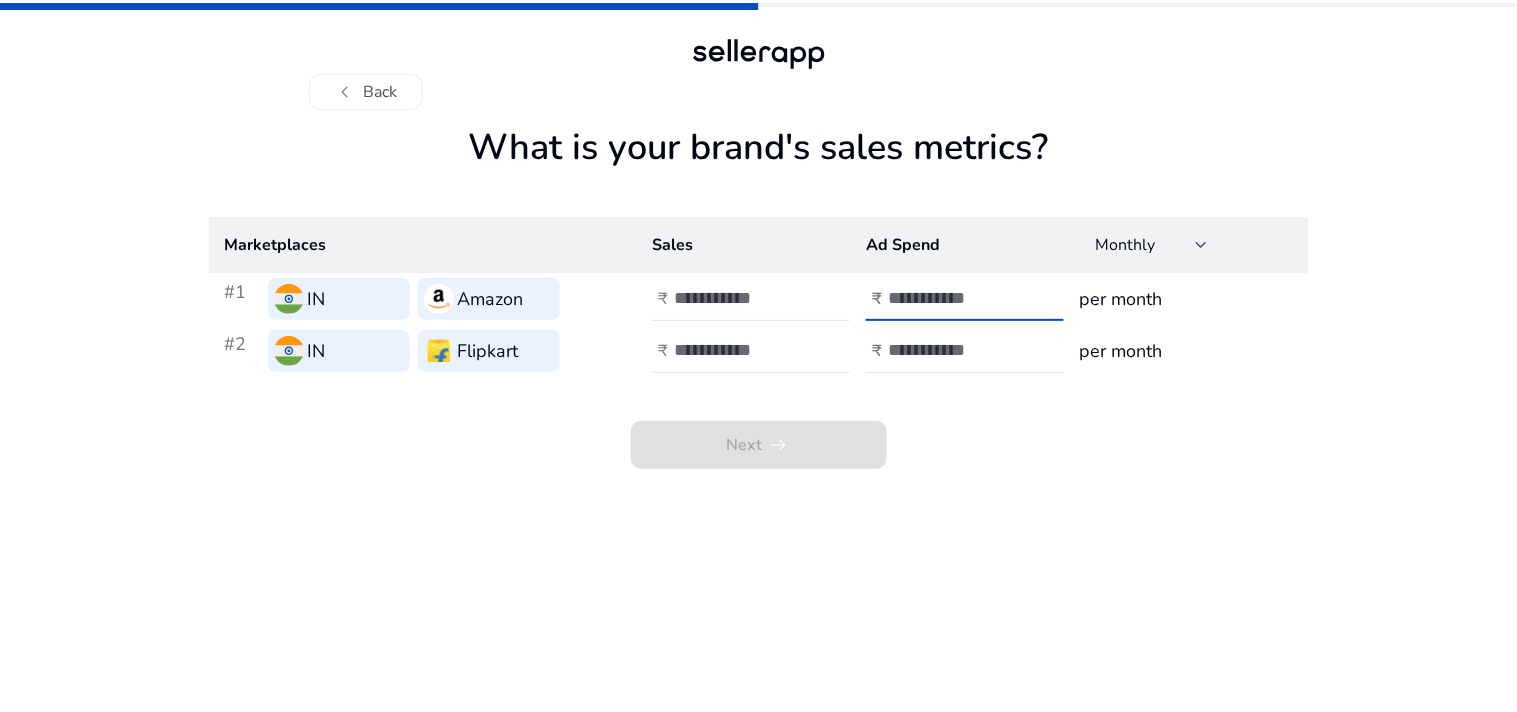 click at bounding box center [955, 298] 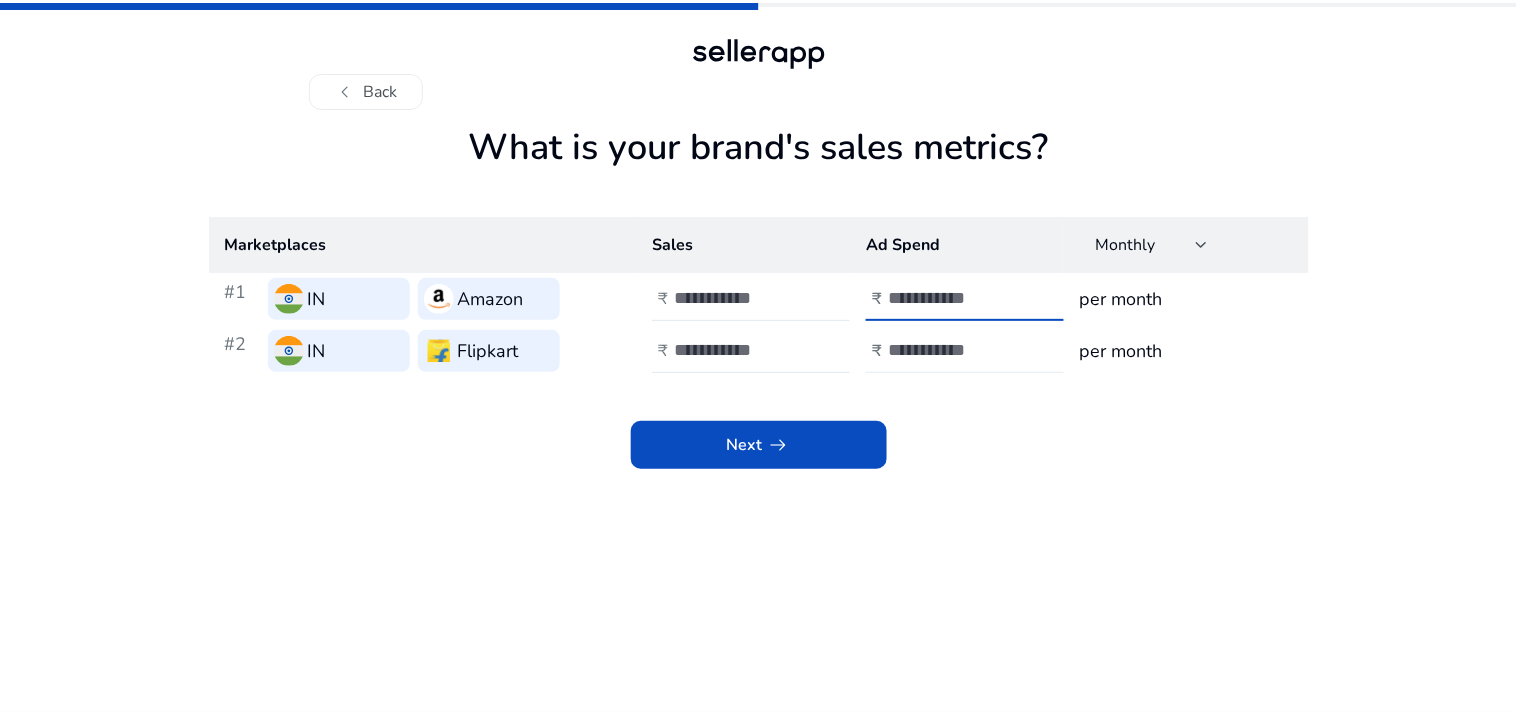 type on "****" 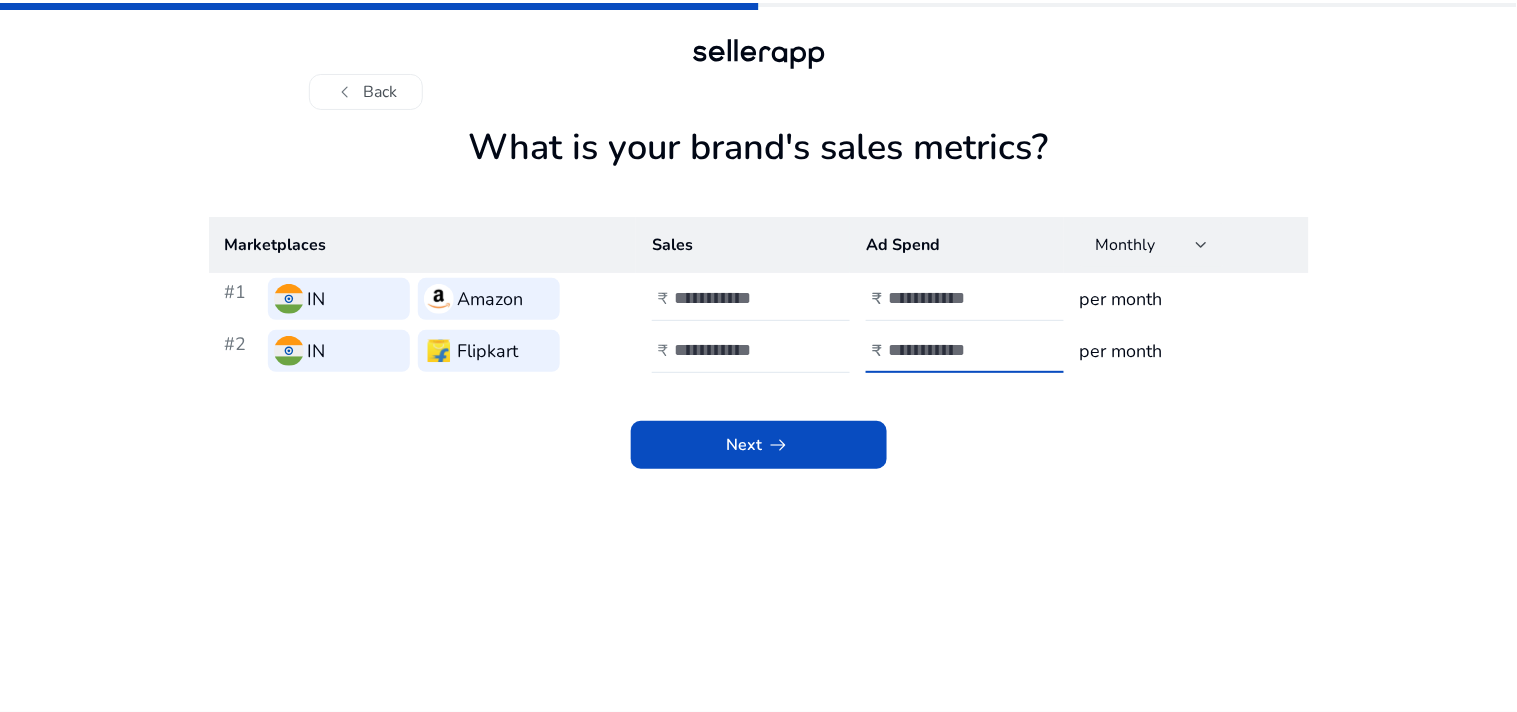 click at bounding box center [955, 350] 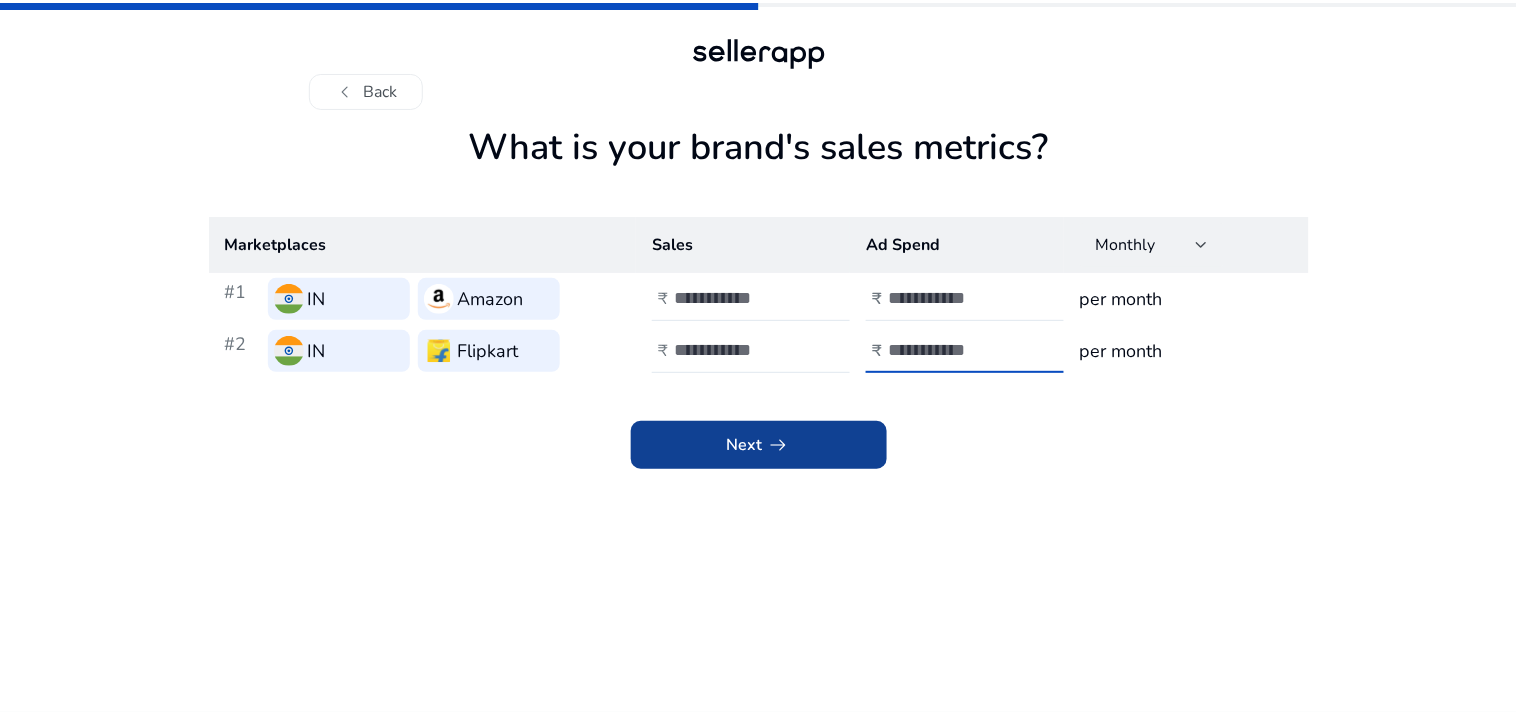 type on "***" 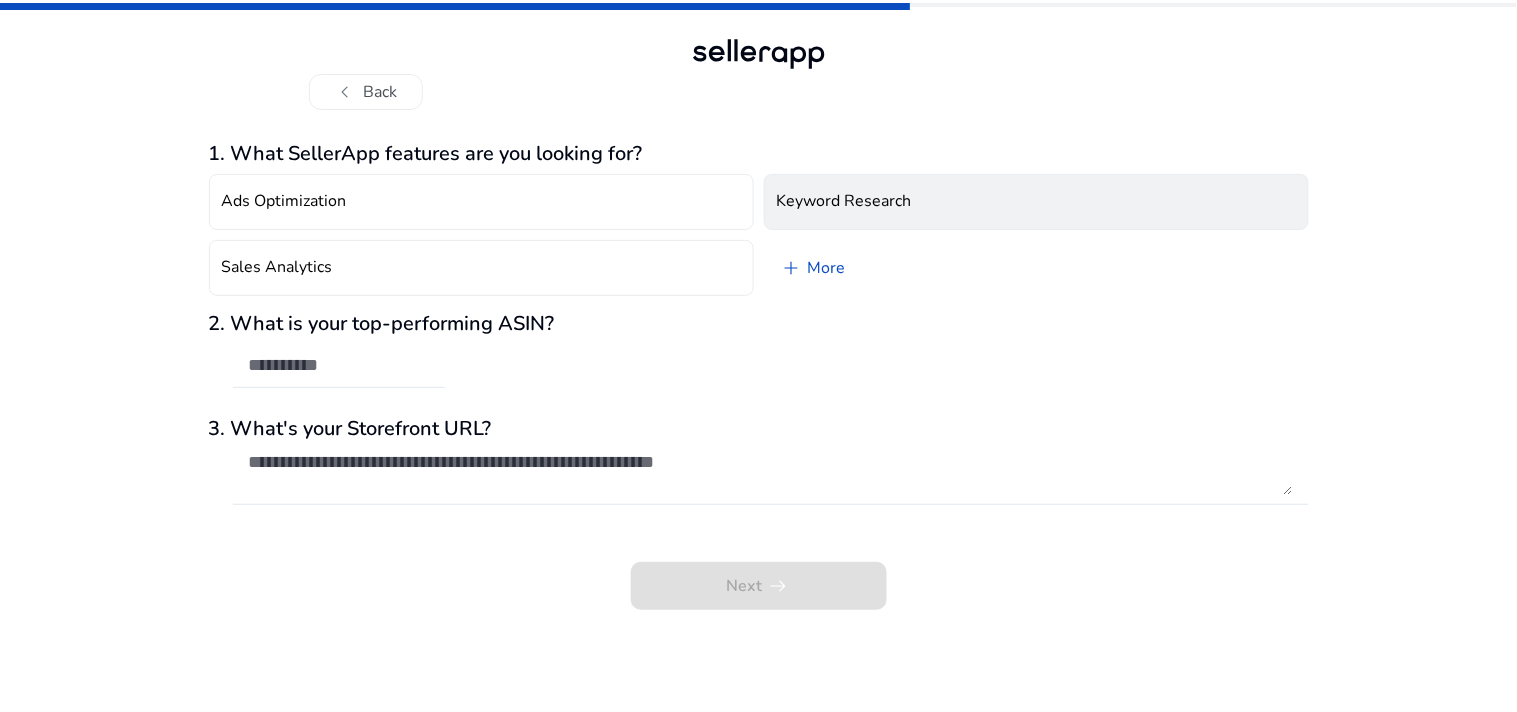 click on "Keyword Research" 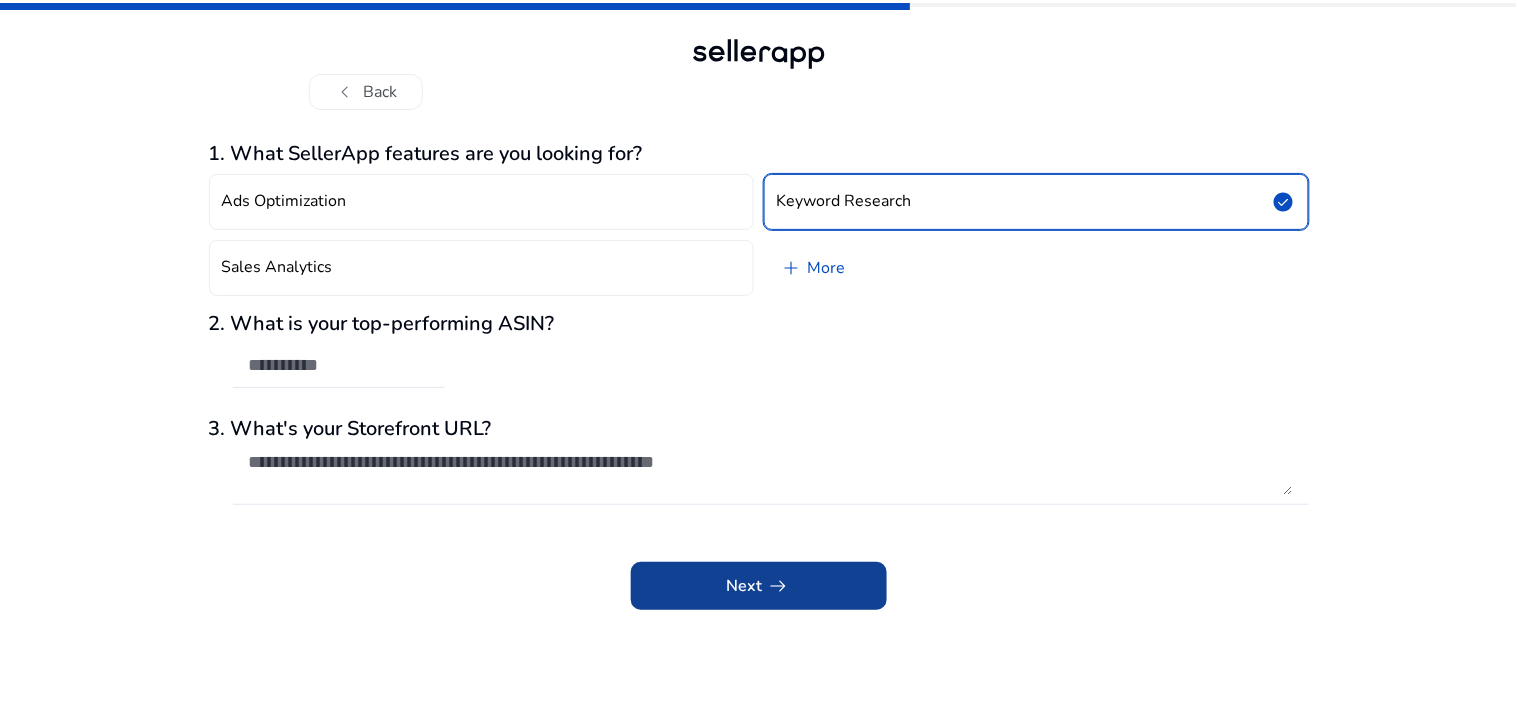 click on "Next   arrow_right_alt" 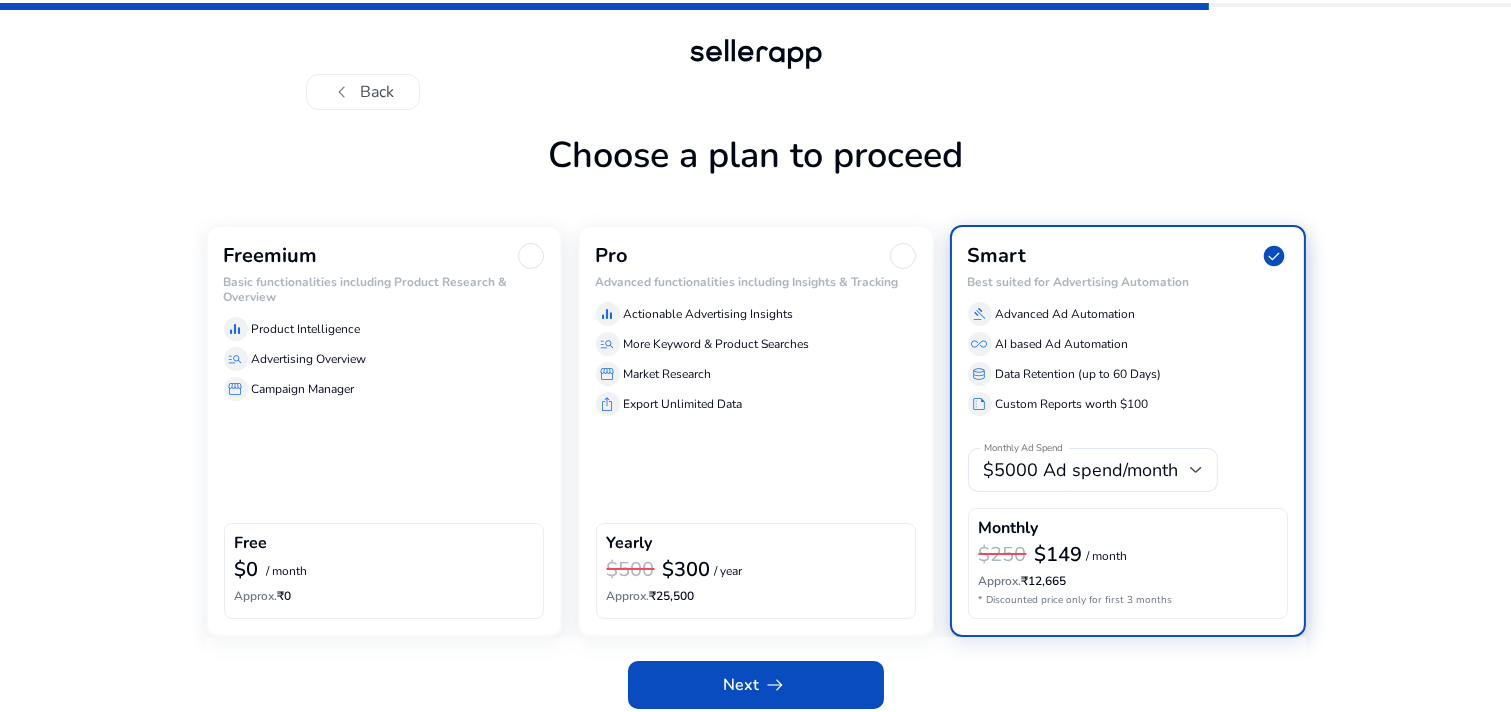 click on "Advertising Overview" 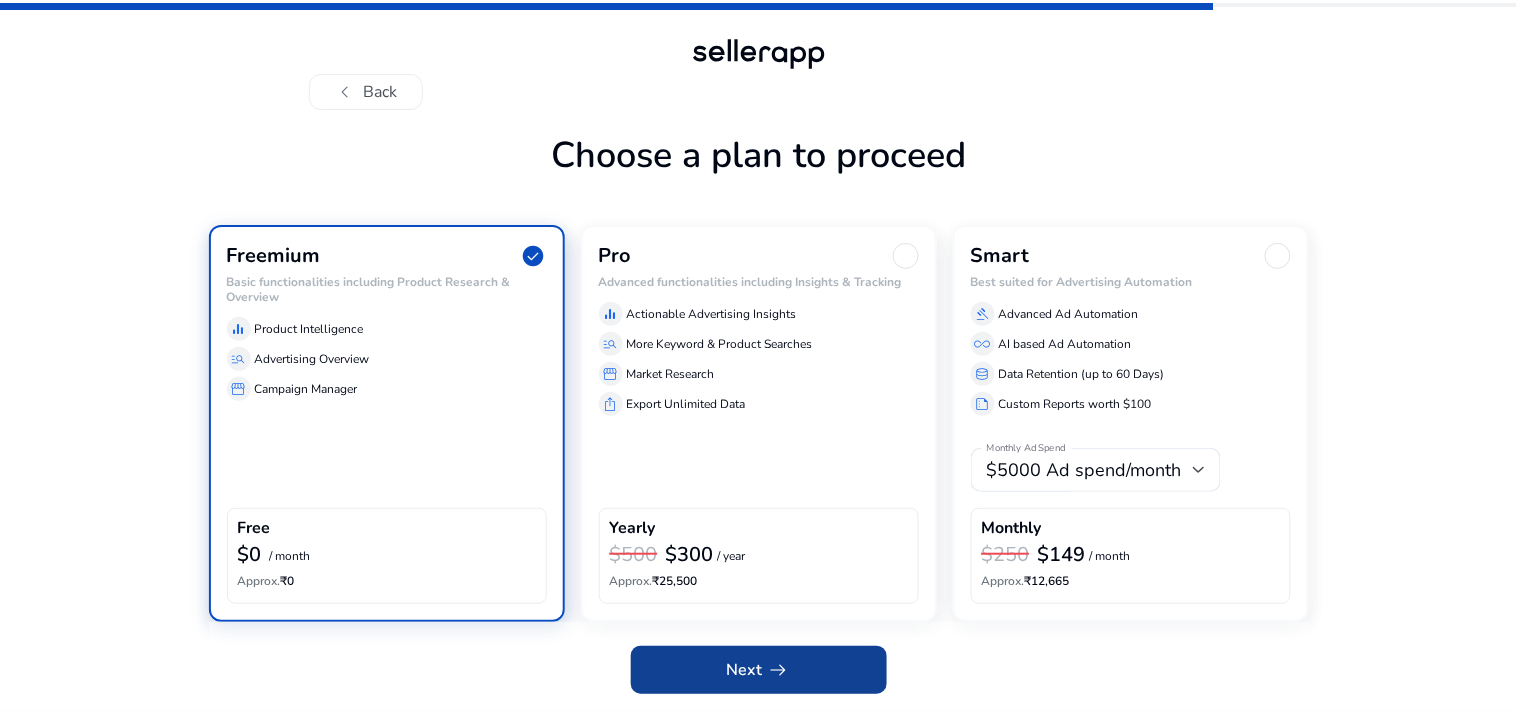 click on "arrow_right_alt" 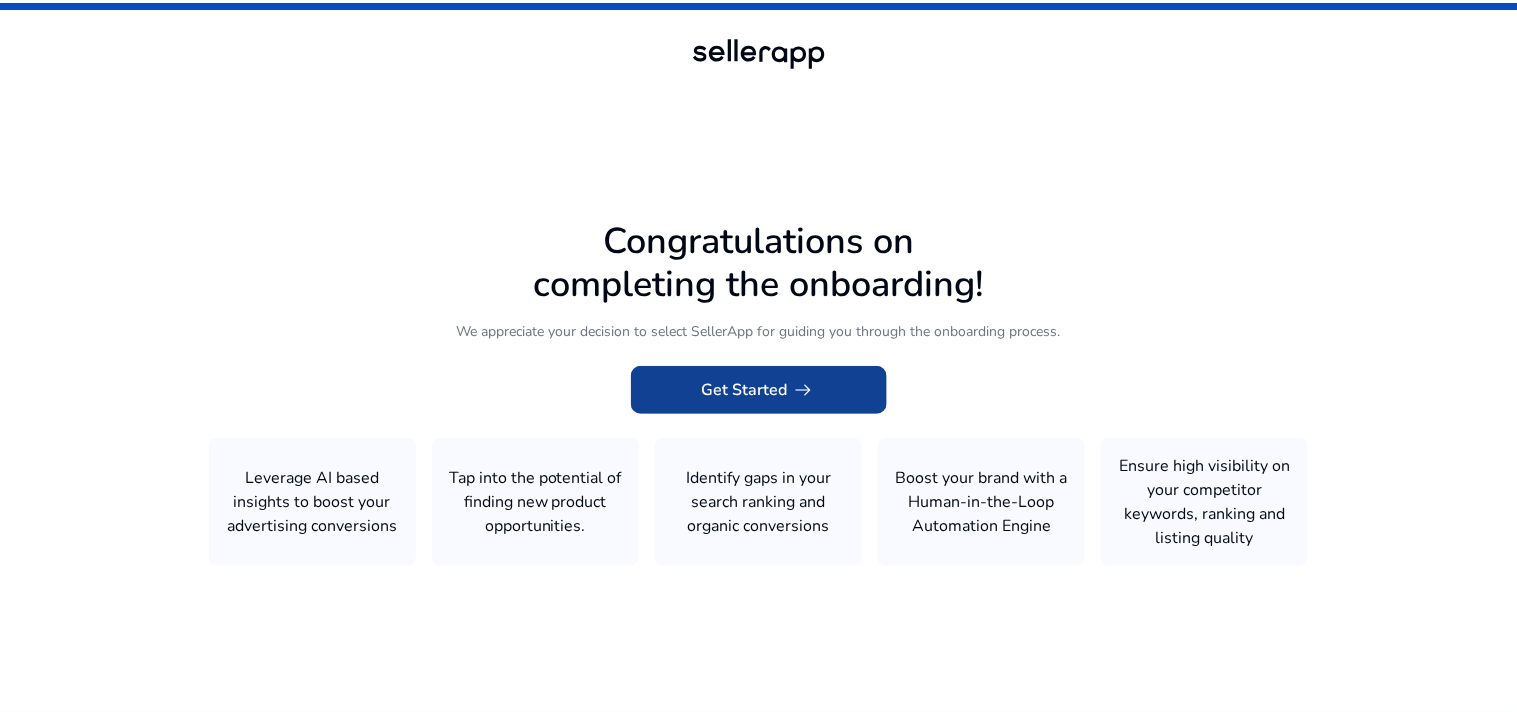 click on "Get Started   arrow_right_alt" 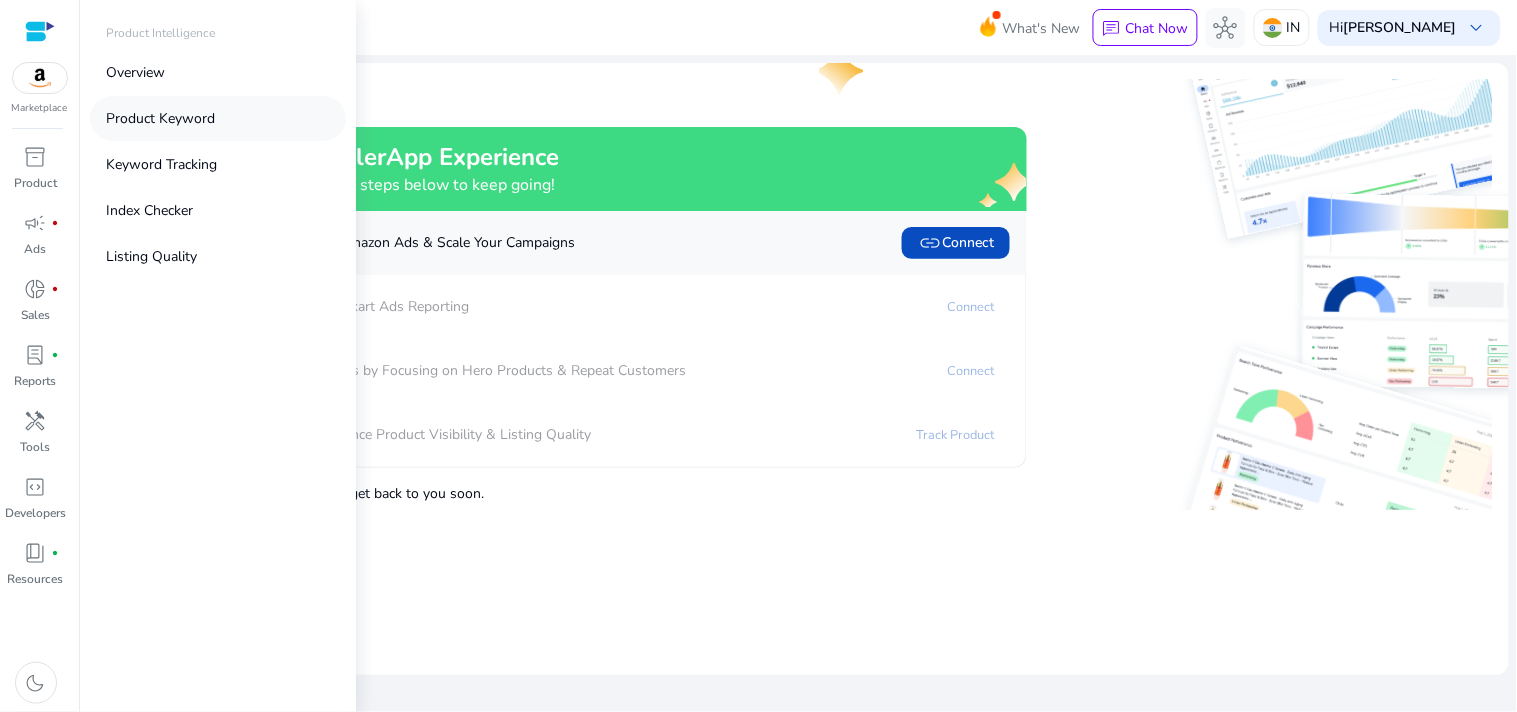 click on "Product Keyword" at bounding box center (160, 118) 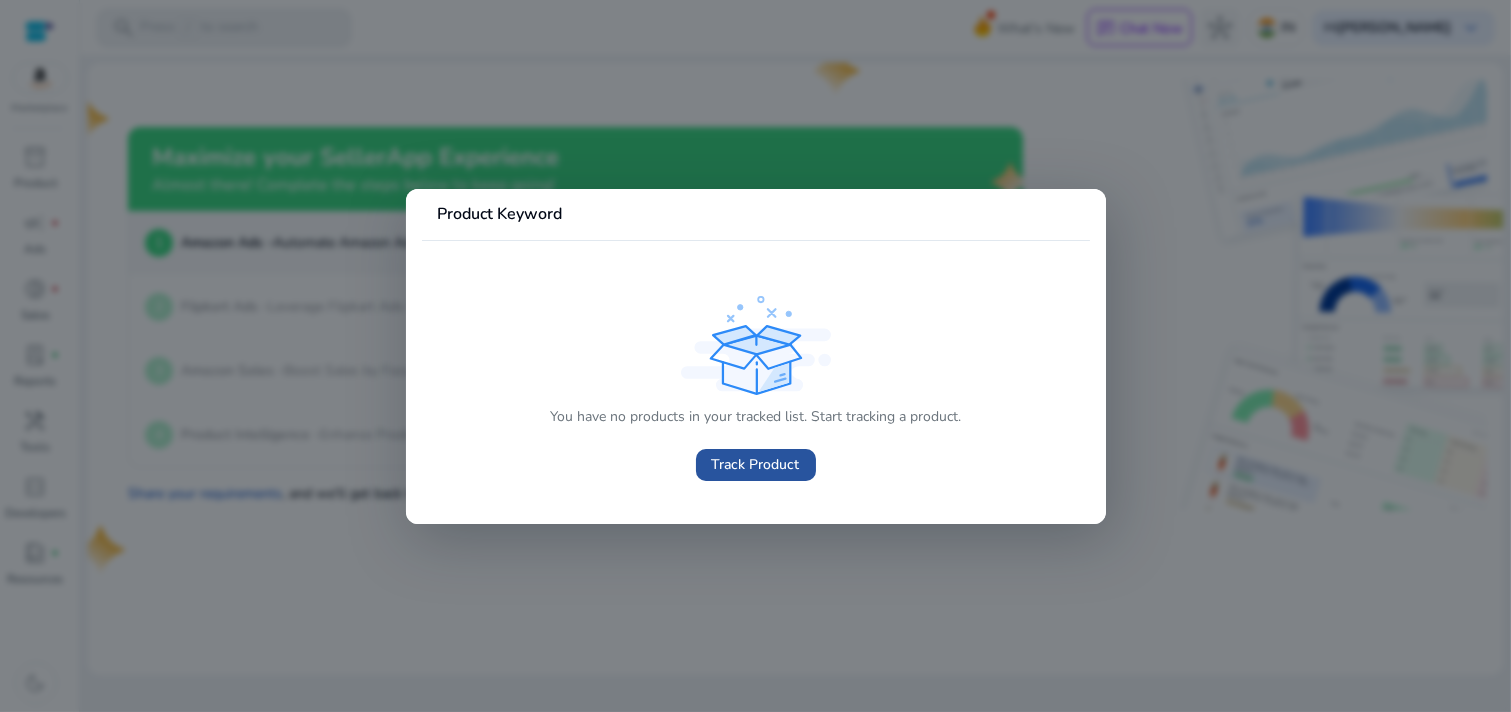 click on "Track Product" 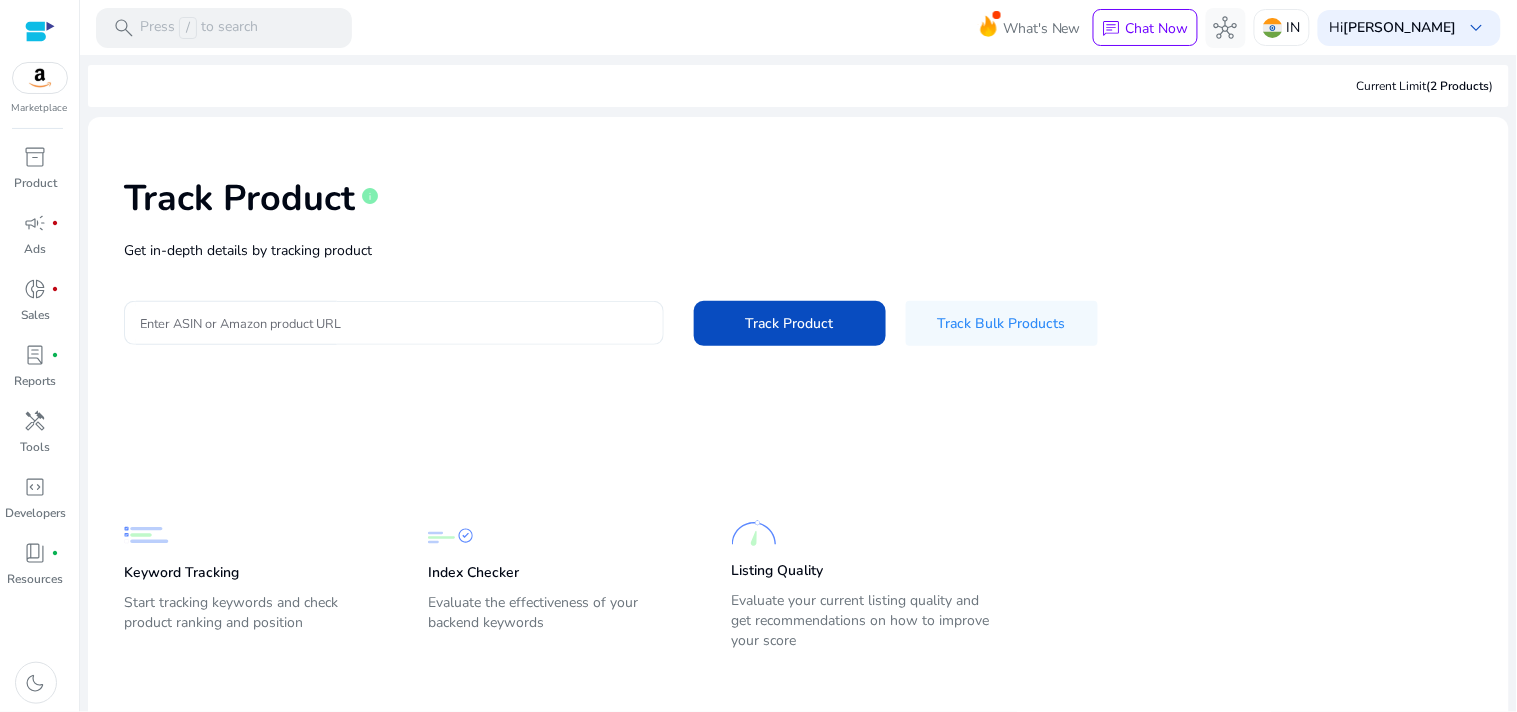 click on "Enter ASIN or Amazon product URL" at bounding box center (394, 323) 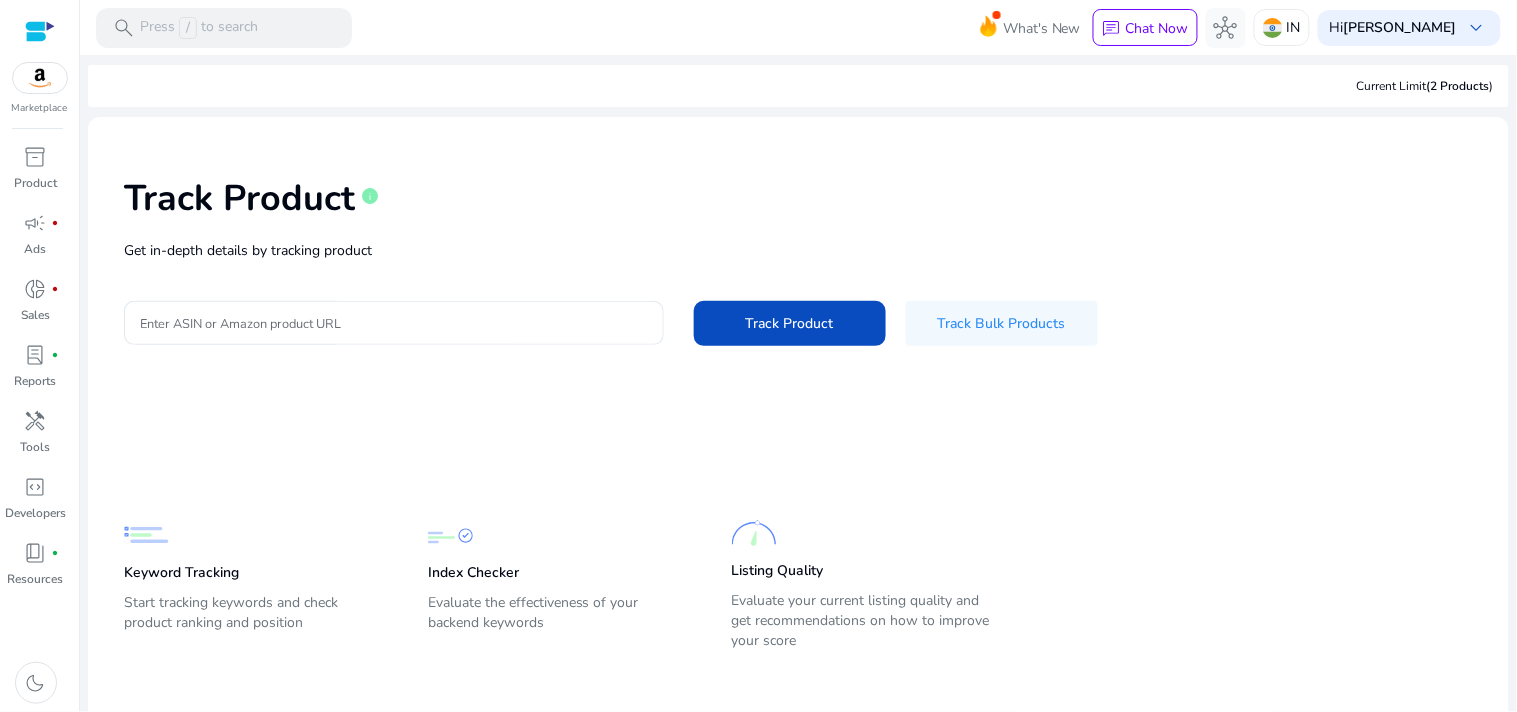 scroll, scrollTop: 0, scrollLeft: 0, axis: both 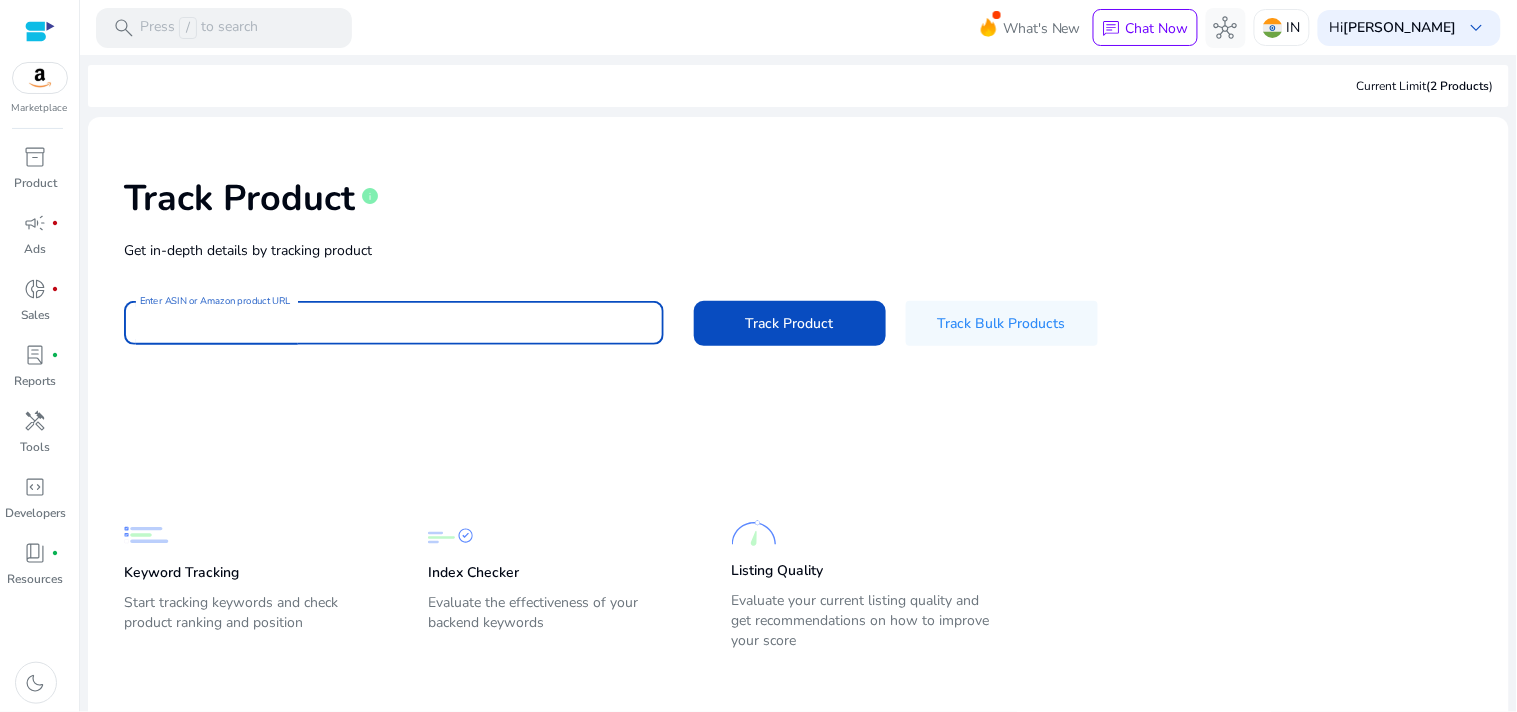 paste on "**********" 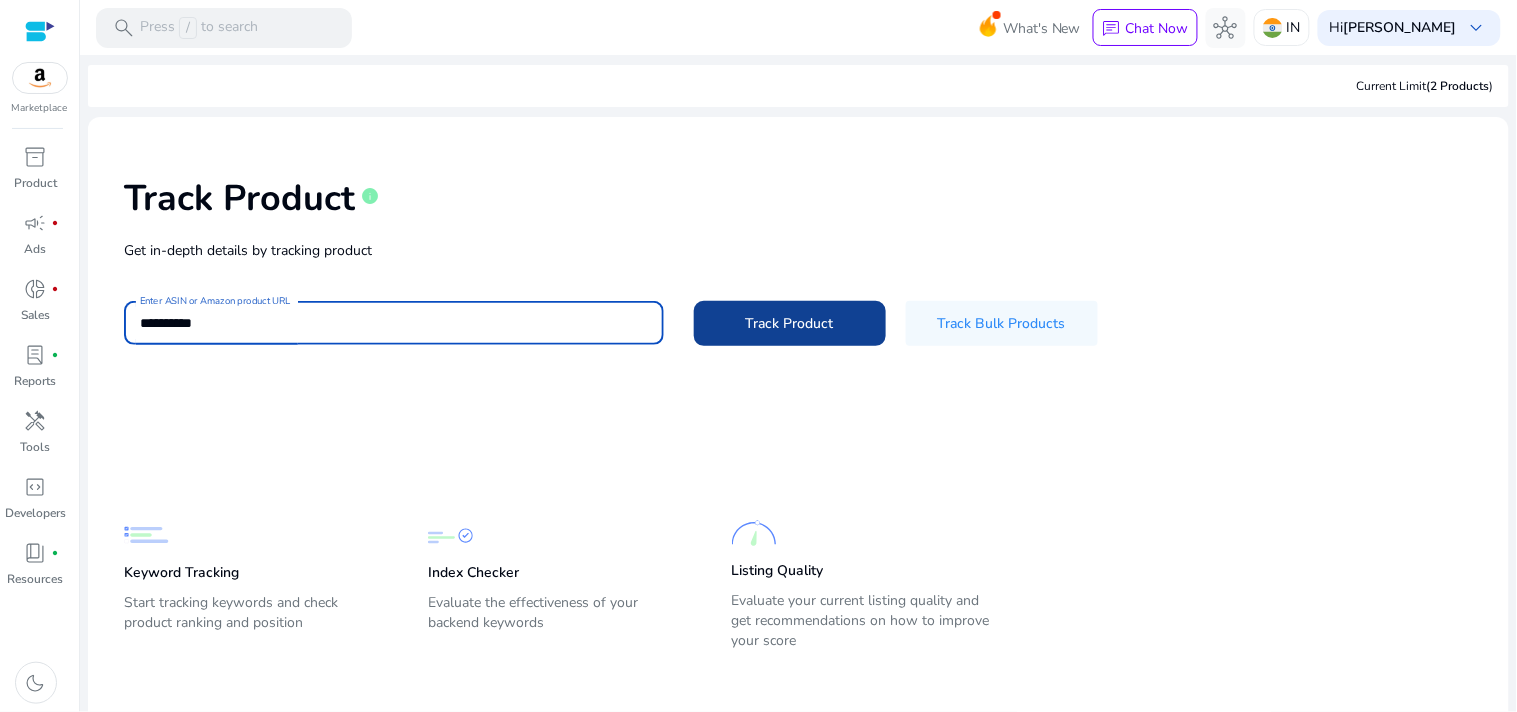 type on "**********" 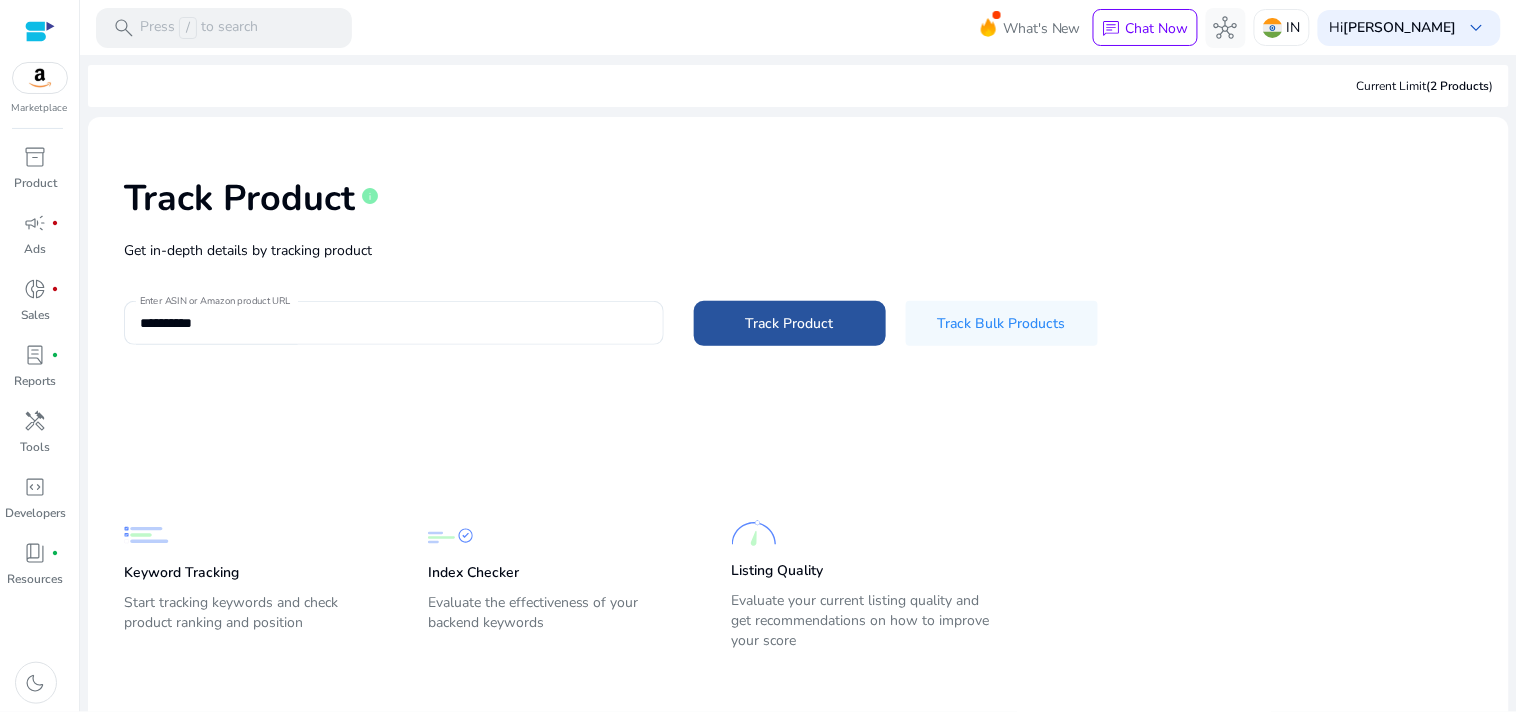 click on "Track Product" 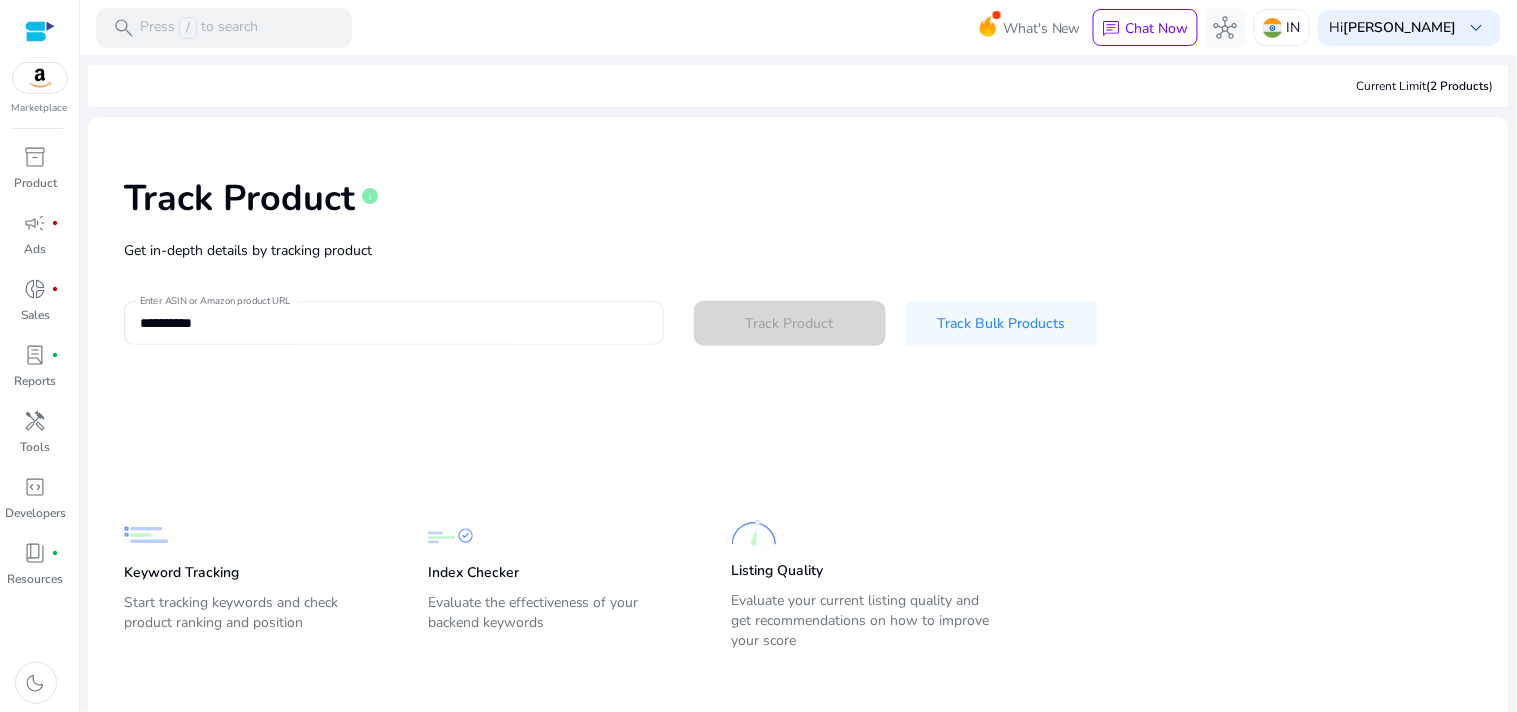 type 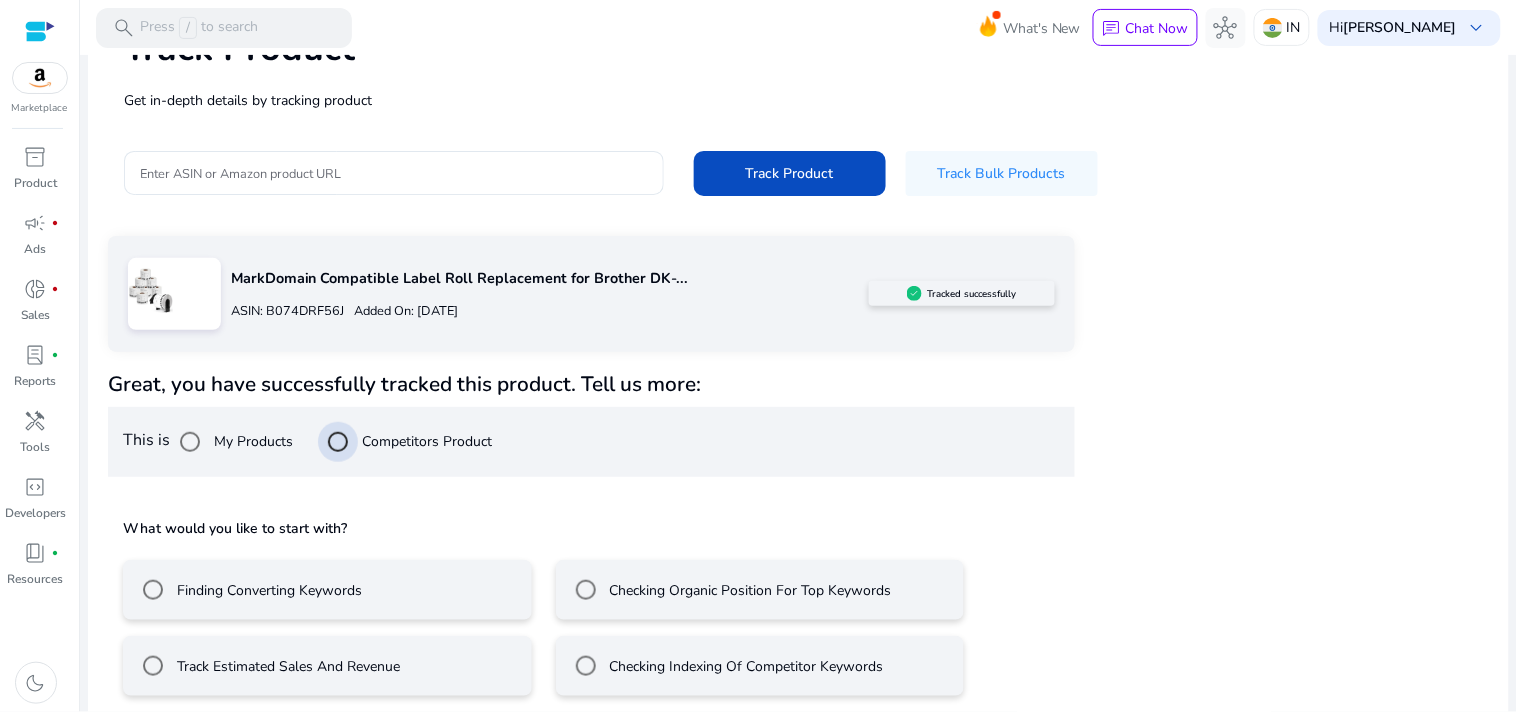 scroll, scrollTop: 160, scrollLeft: 0, axis: vertical 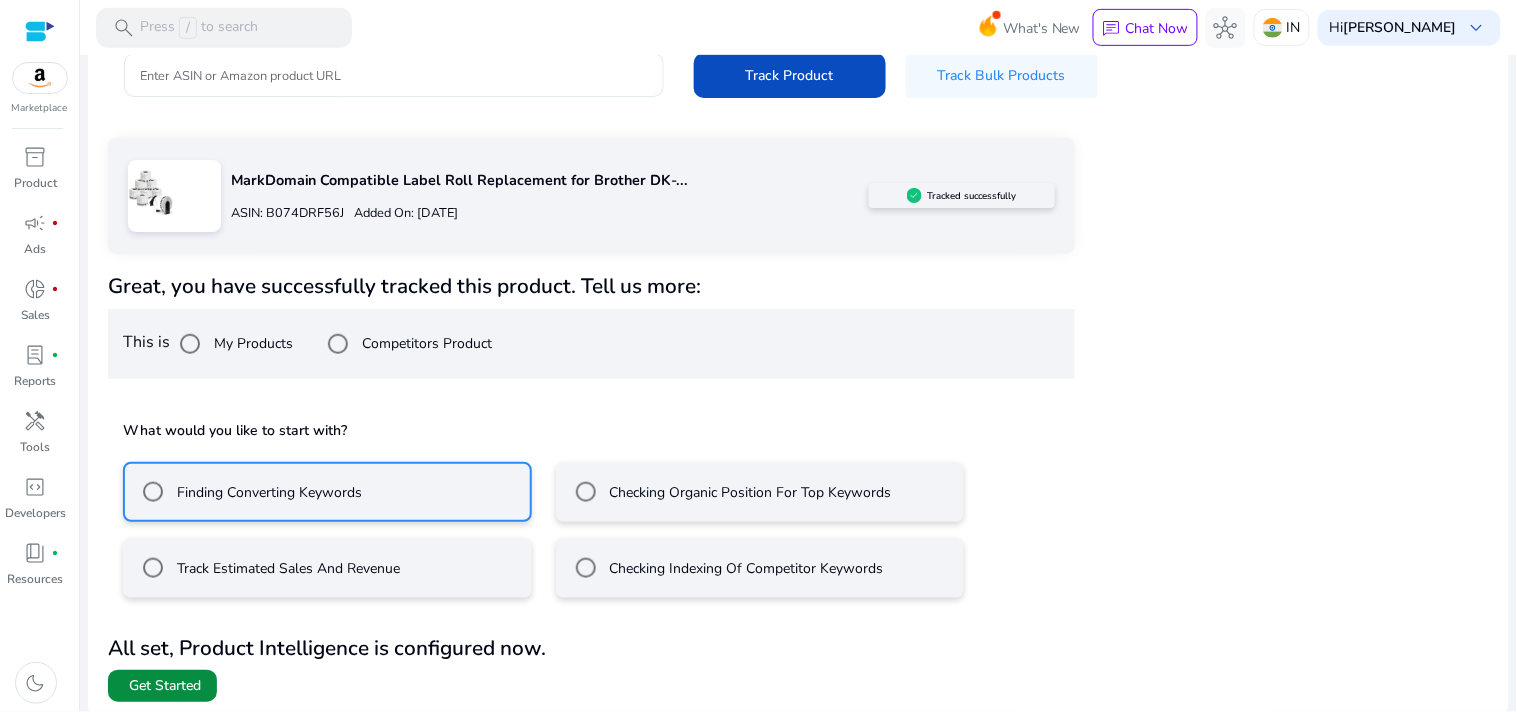 click on "Get Started" at bounding box center [165, 686] 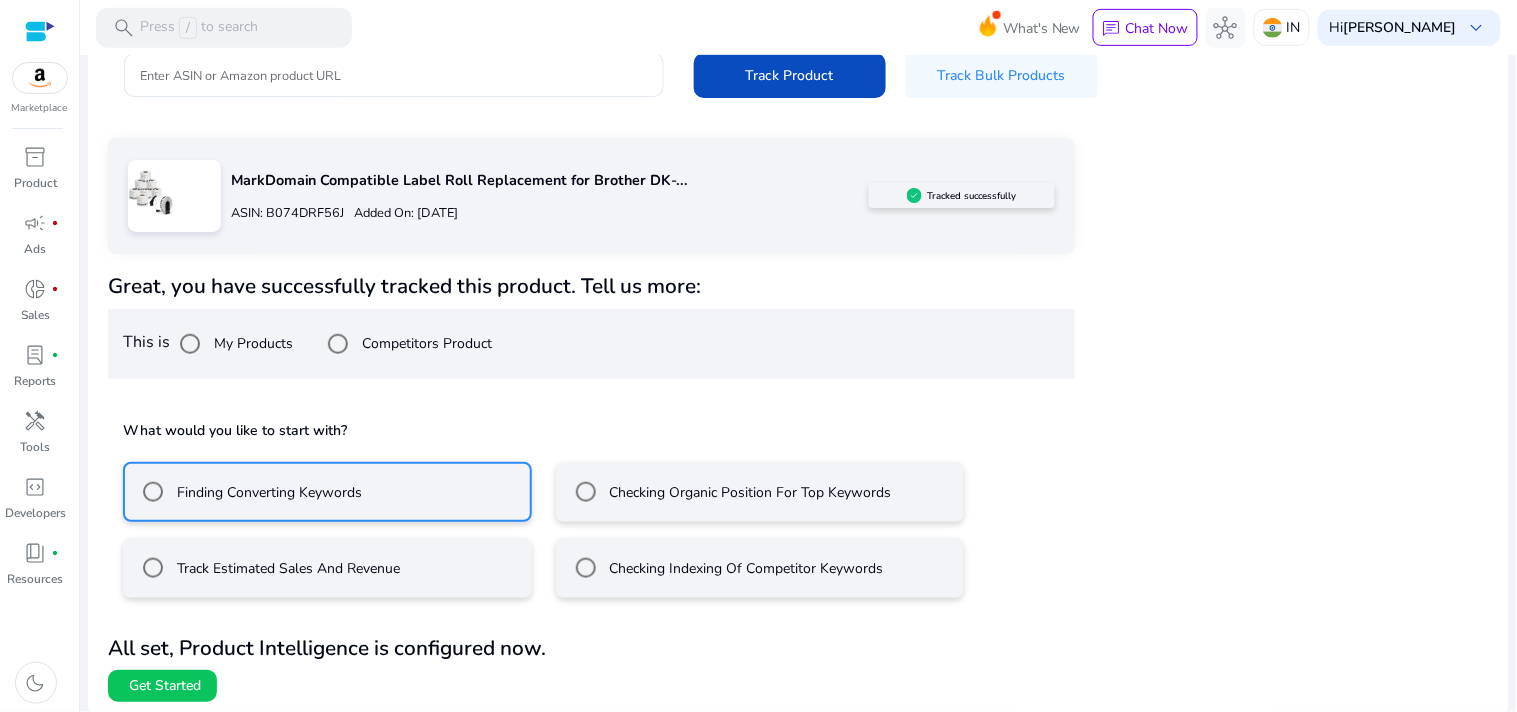 scroll, scrollTop: 0, scrollLeft: 0, axis: both 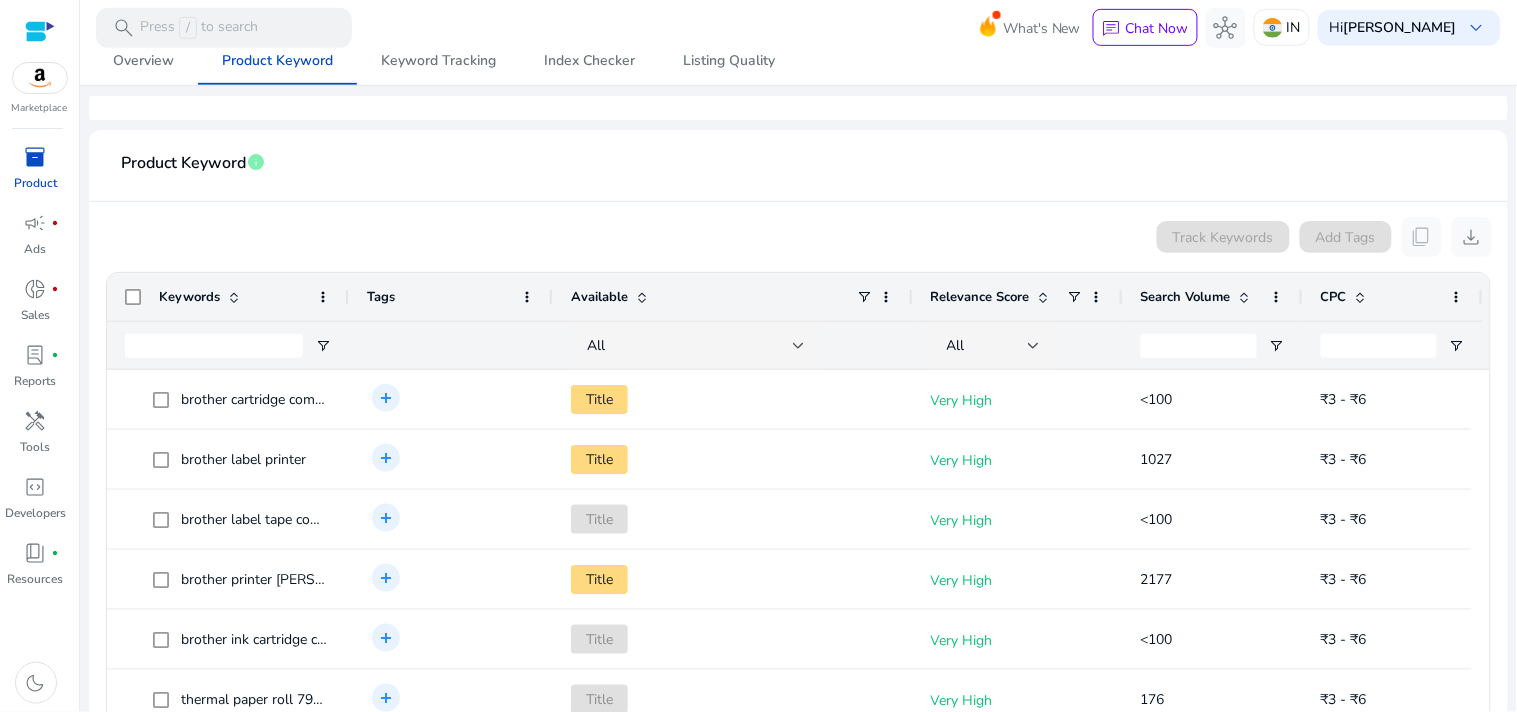 drag, startPoint x: 1500, startPoint y: 414, endPoint x: 1500, endPoint y: 425, distance: 11 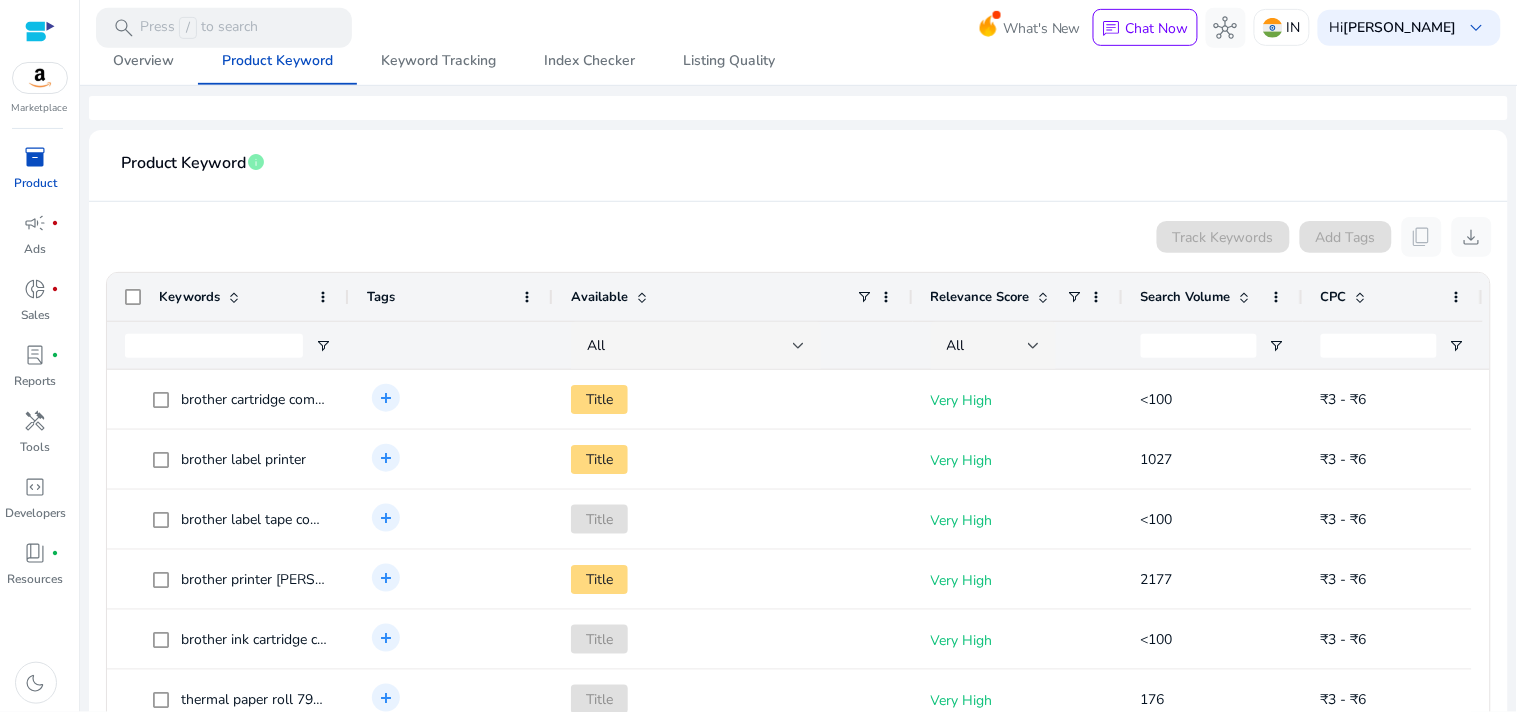 scroll, scrollTop: 374, scrollLeft: 0, axis: vertical 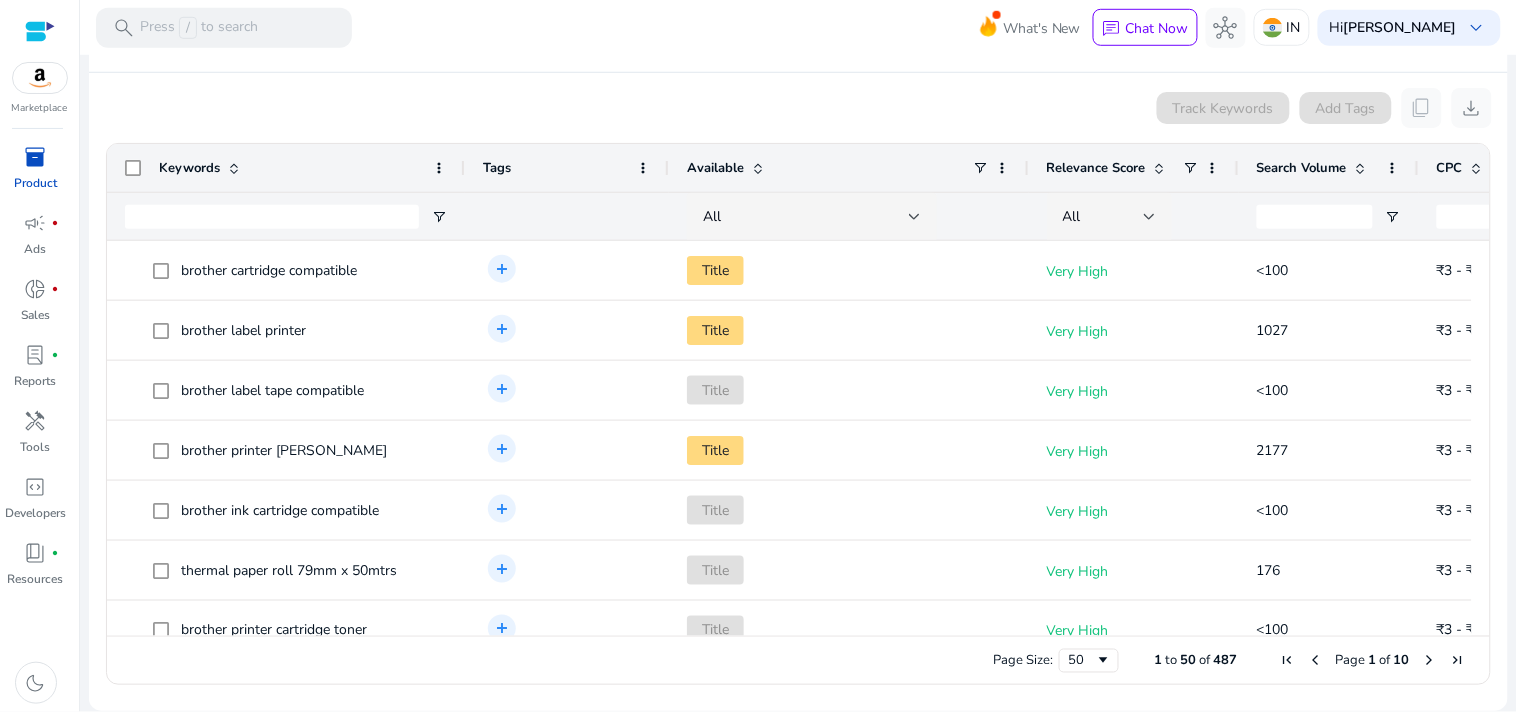 drag, startPoint x: 346, startPoint y: 163, endPoint x: 462, endPoint y: 192, distance: 119.57006 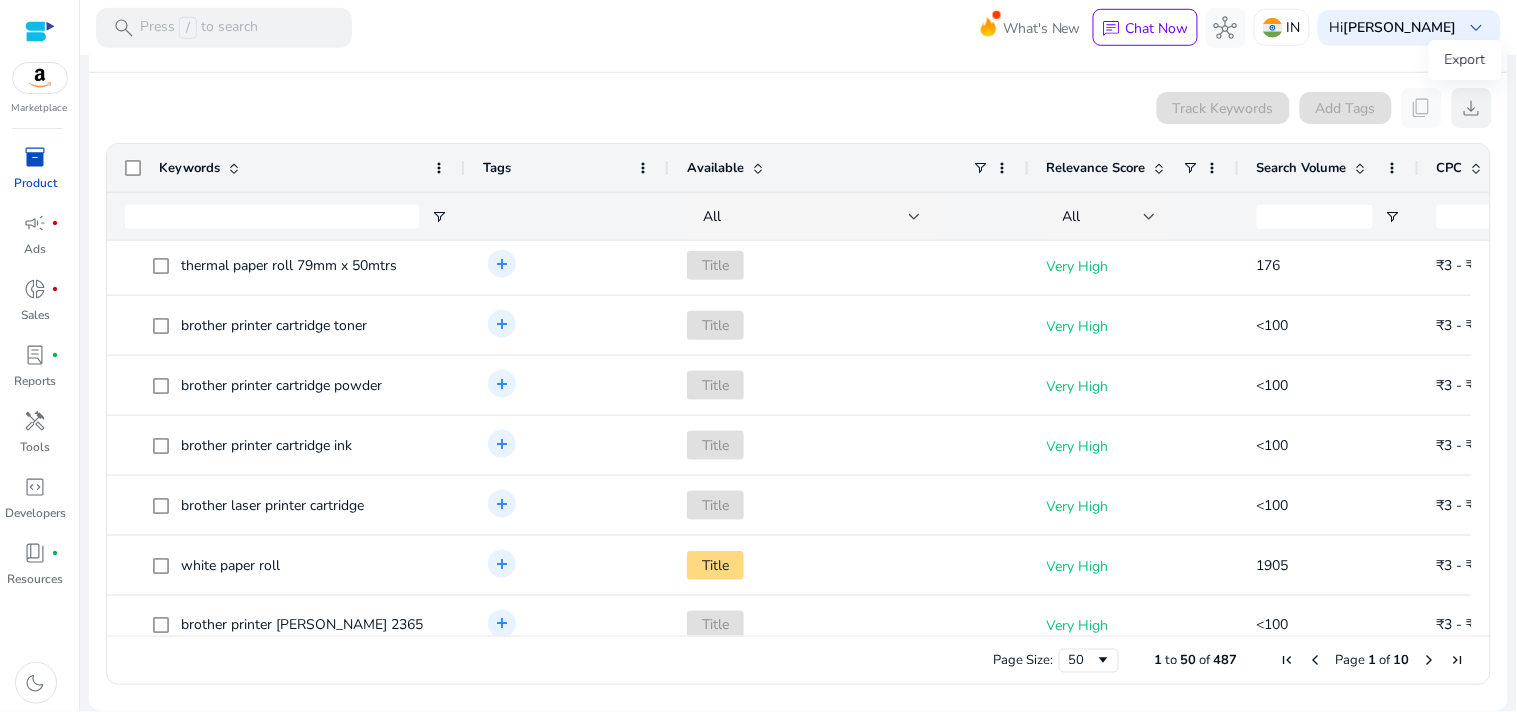 click on "download" 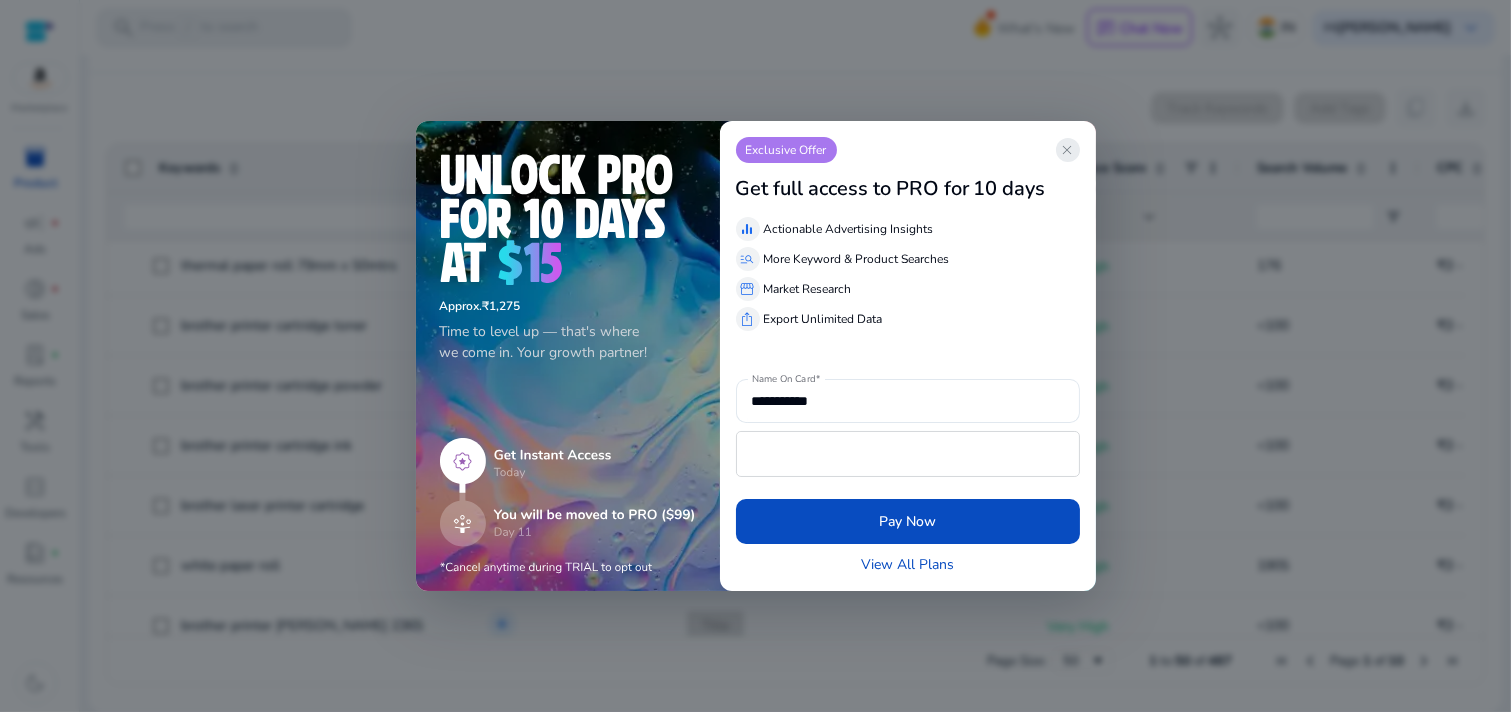 click on "close" at bounding box center (1068, 150) 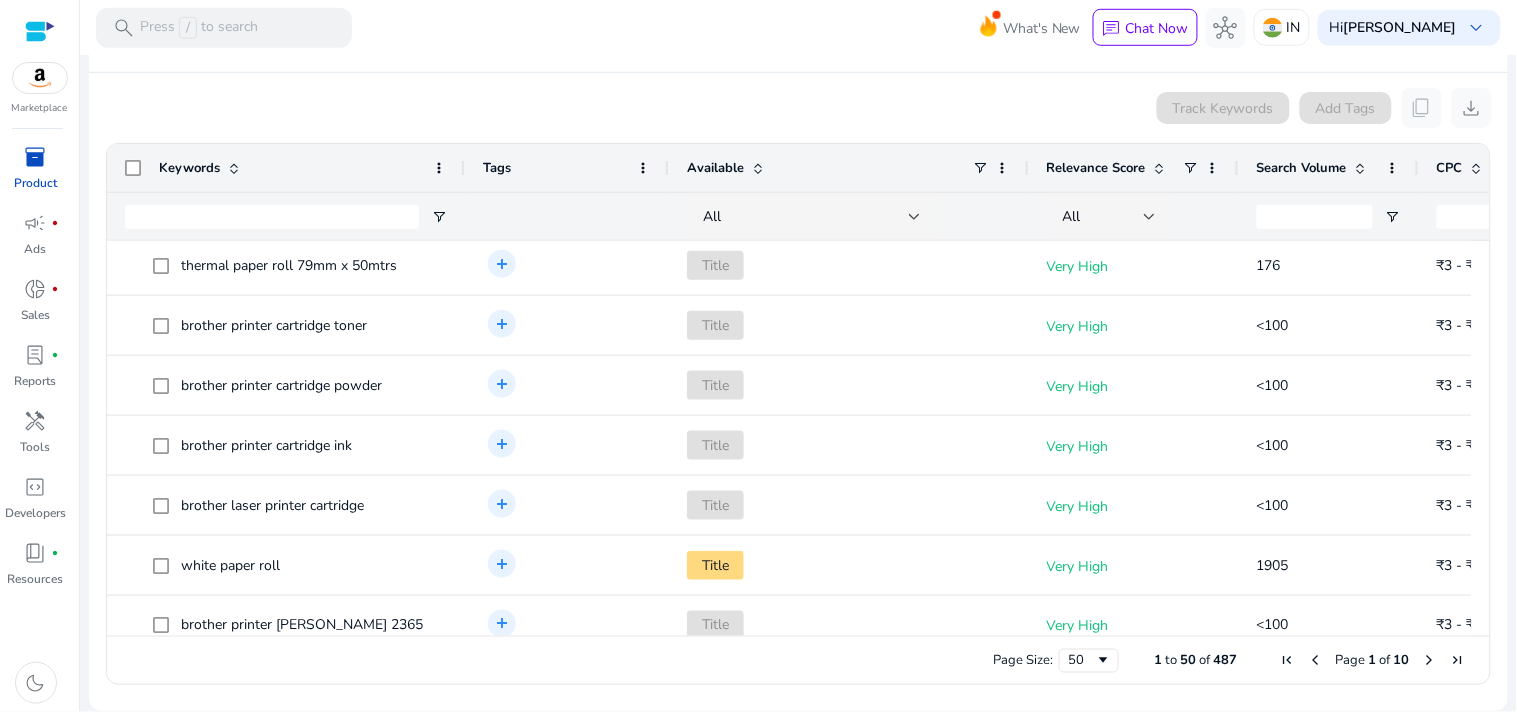 type 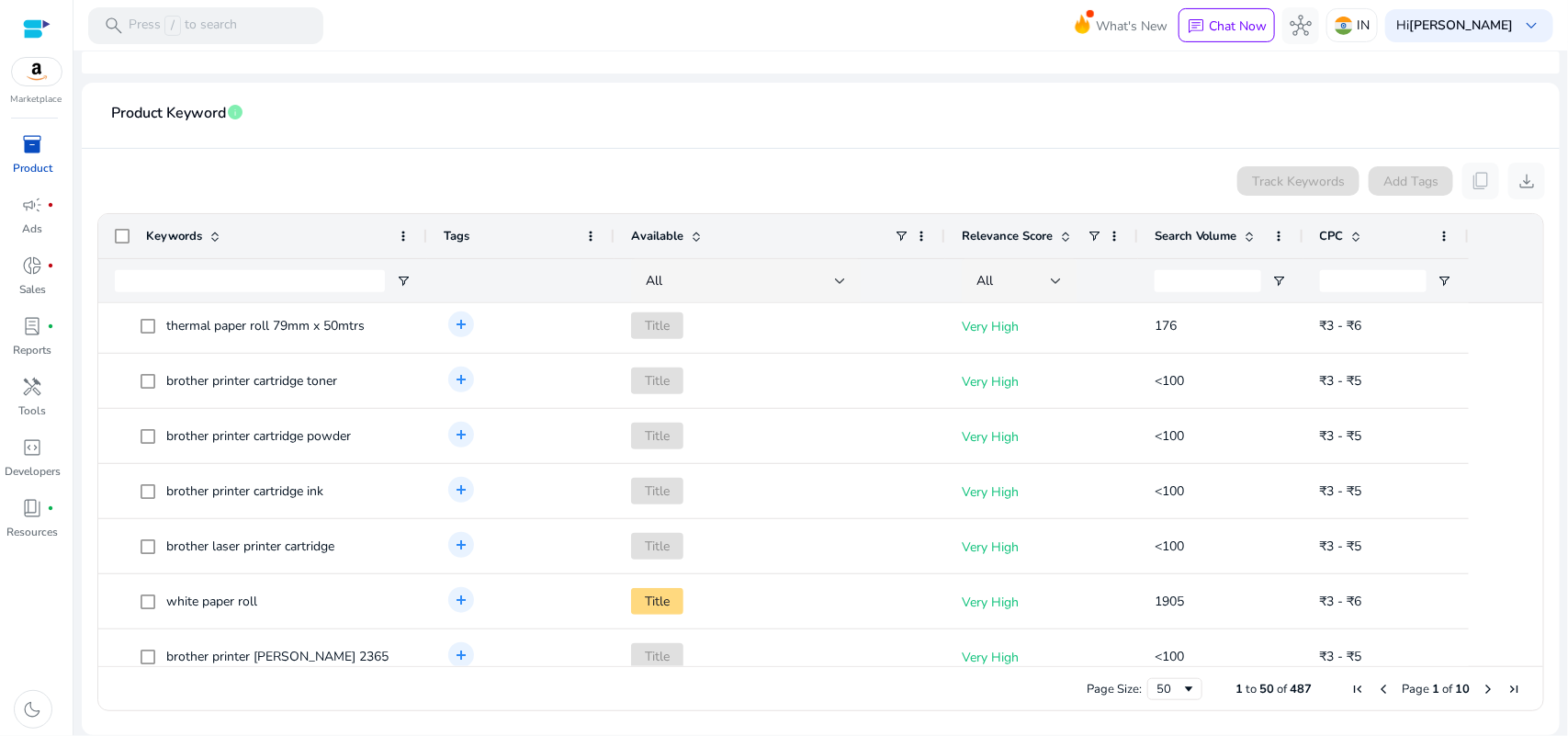 scroll, scrollTop: 262, scrollLeft: 0, axis: vertical 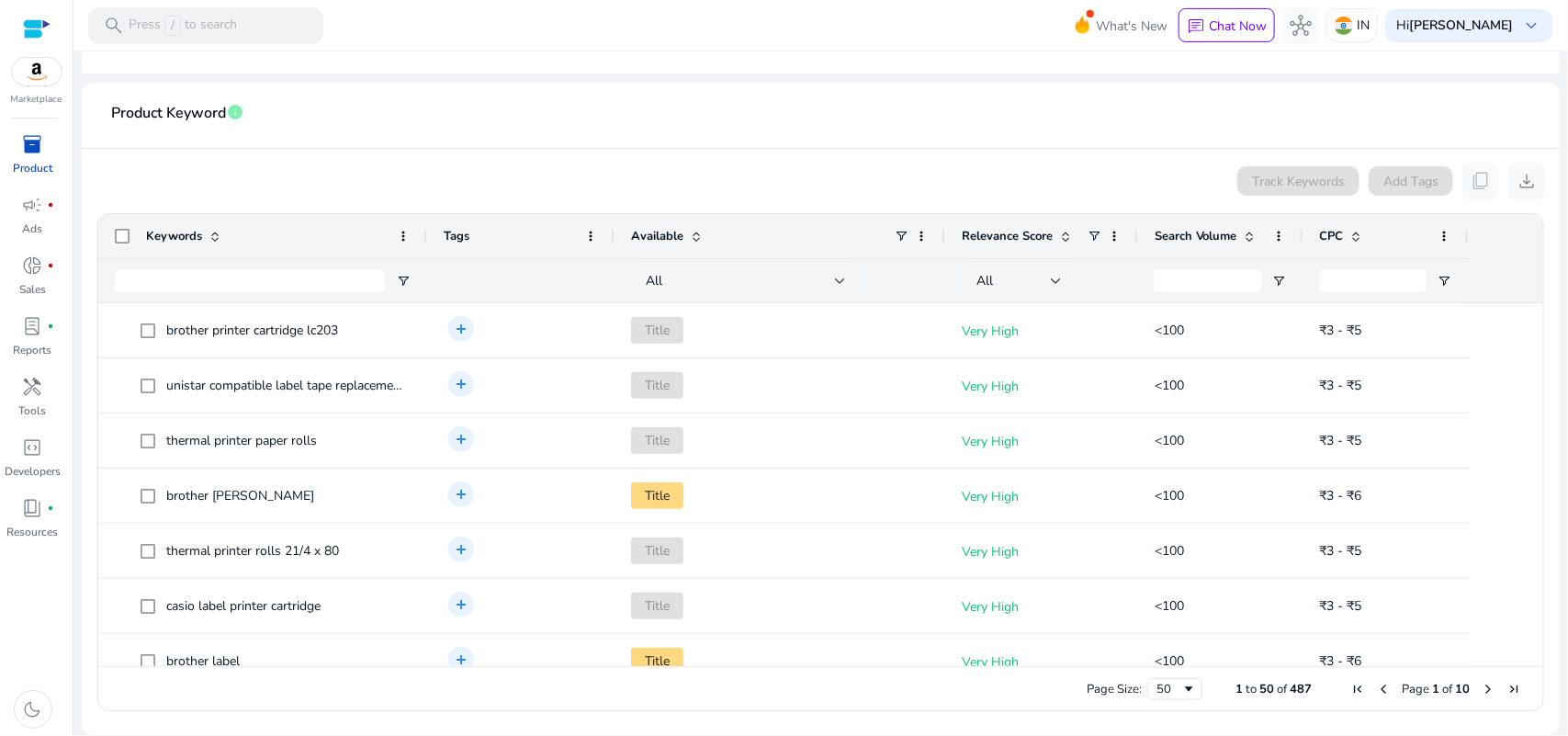 drag, startPoint x: 1529, startPoint y: 416, endPoint x: 1522, endPoint y: 466, distance: 50.487622 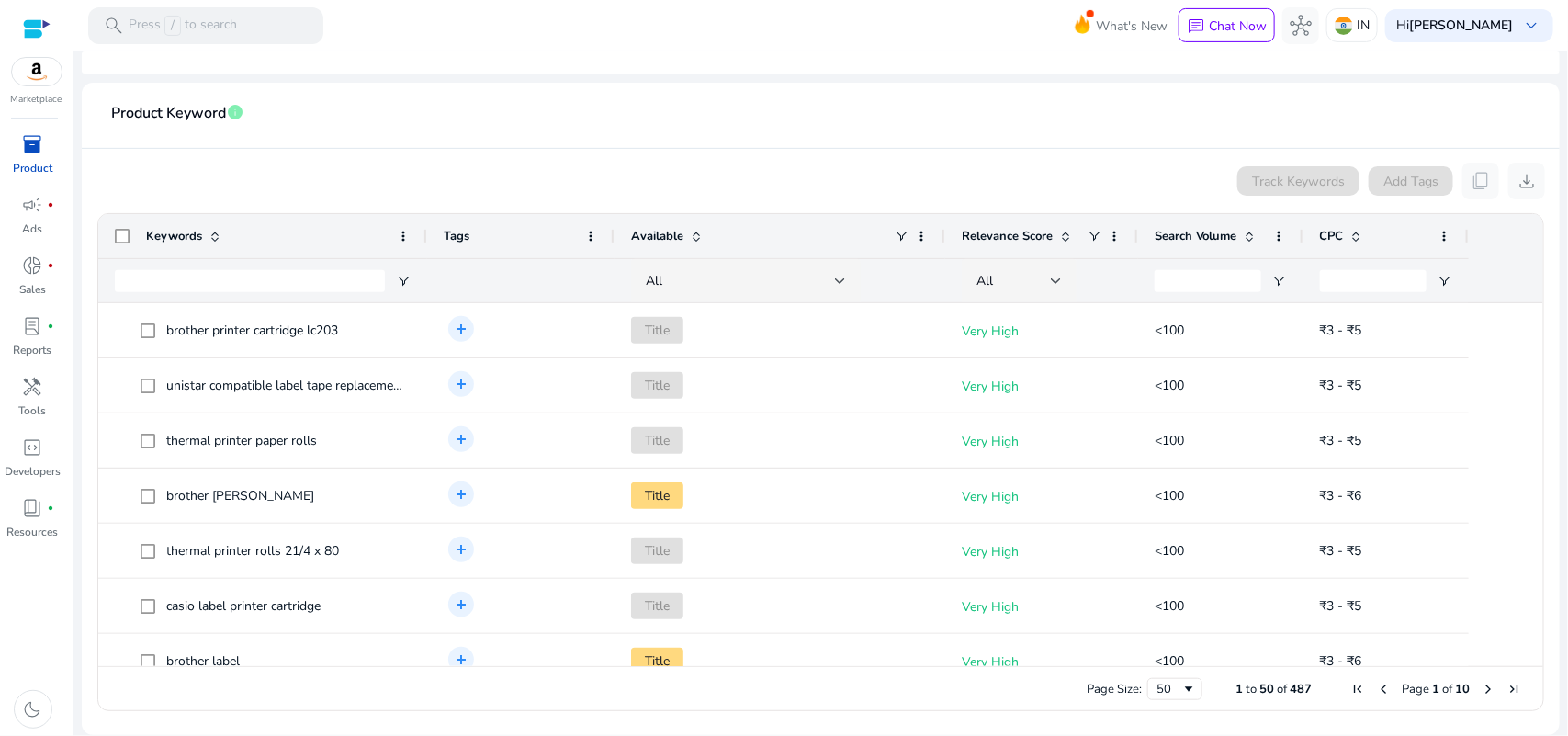 scroll, scrollTop: 916, scrollLeft: 0, axis: vertical 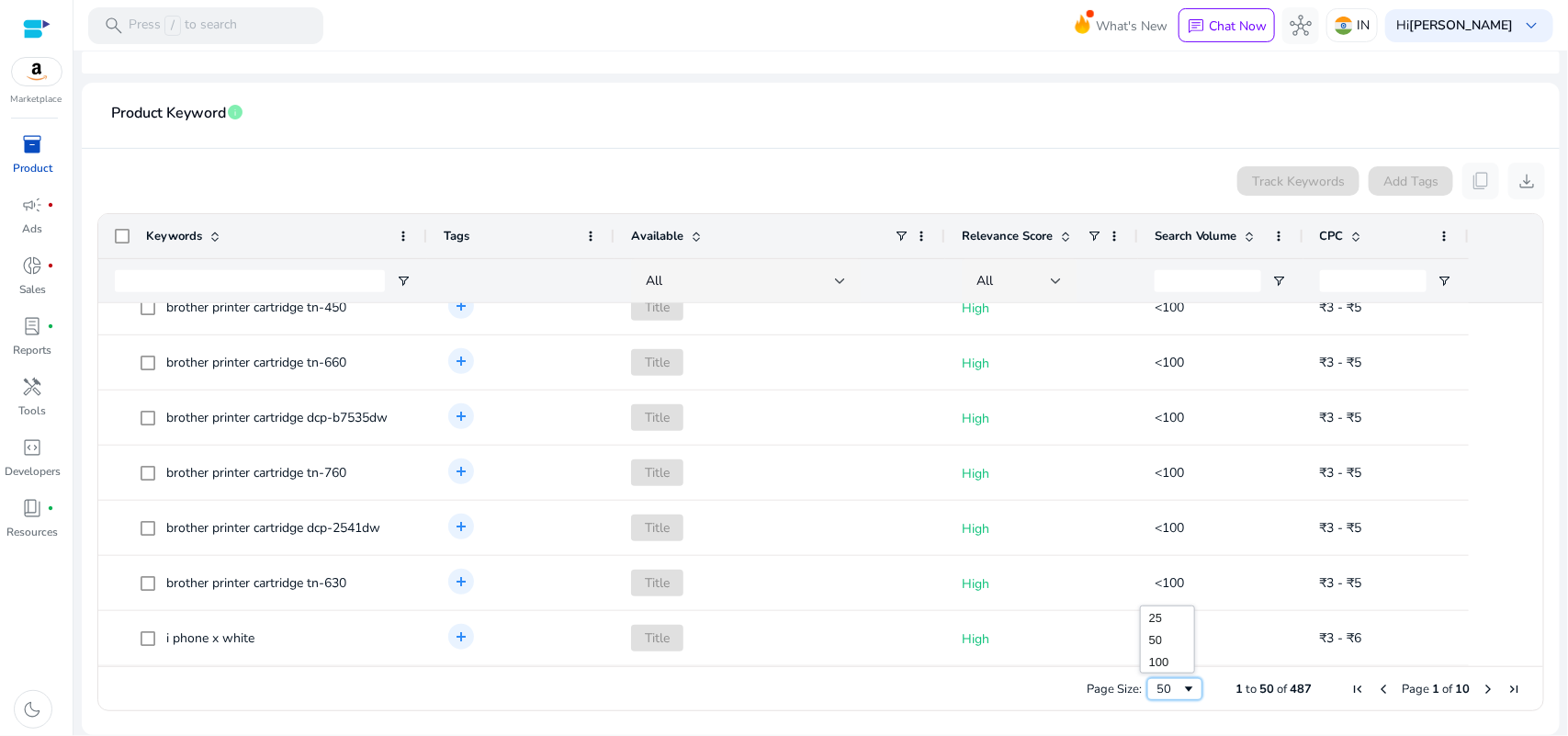 click at bounding box center [1189, 689] 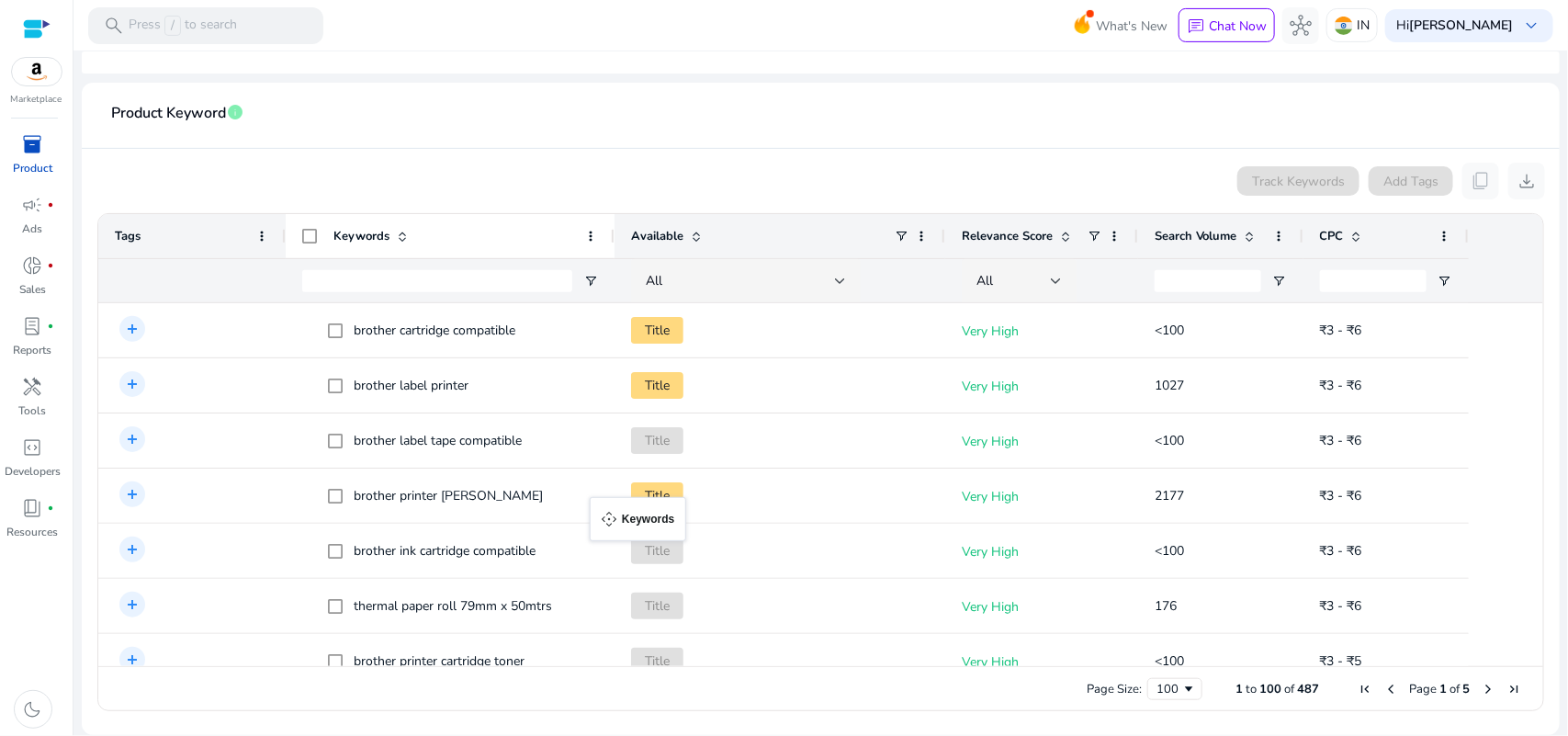 drag, startPoint x: 112, startPoint y: 257, endPoint x: 599, endPoint y: 508, distance: 547.87772 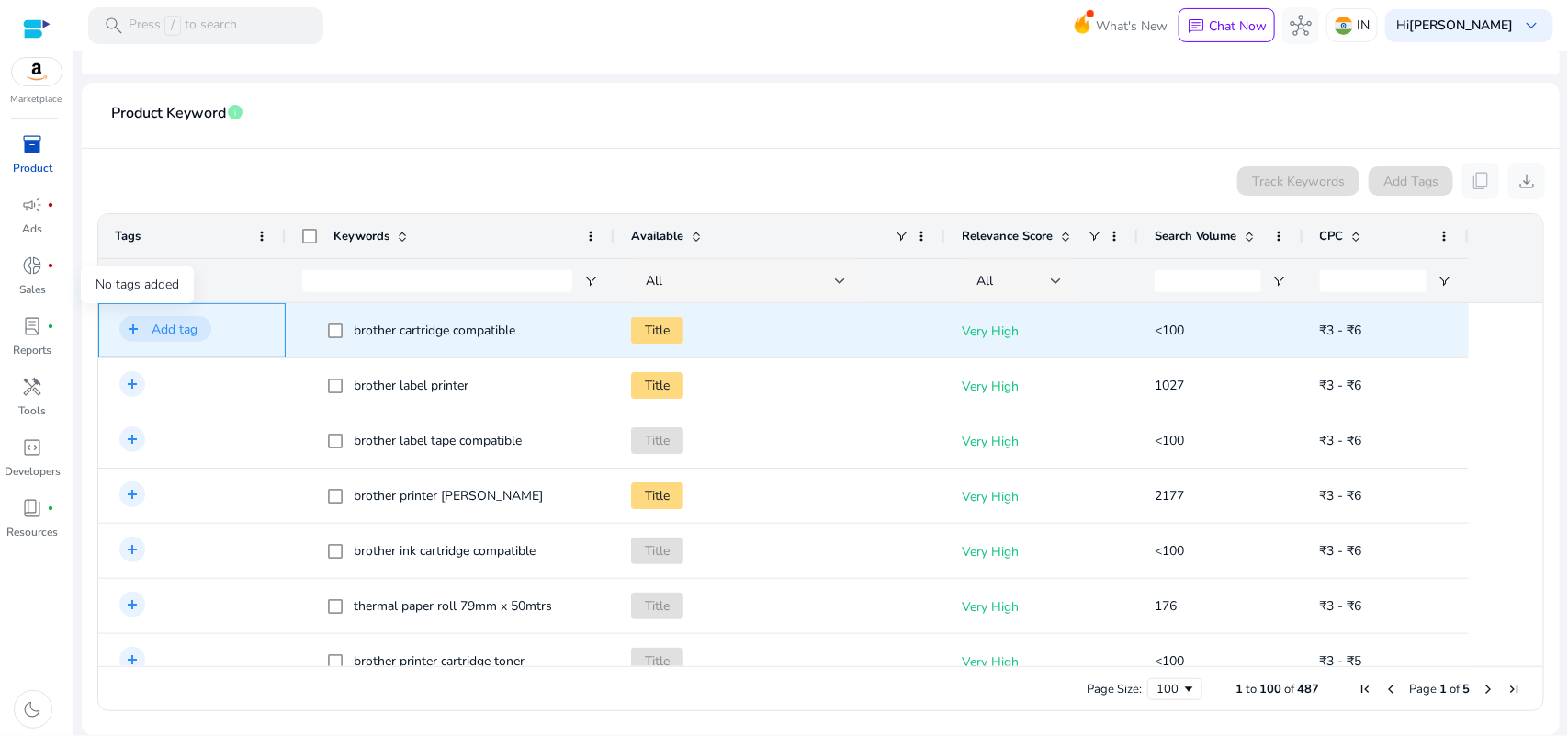 click on "add" 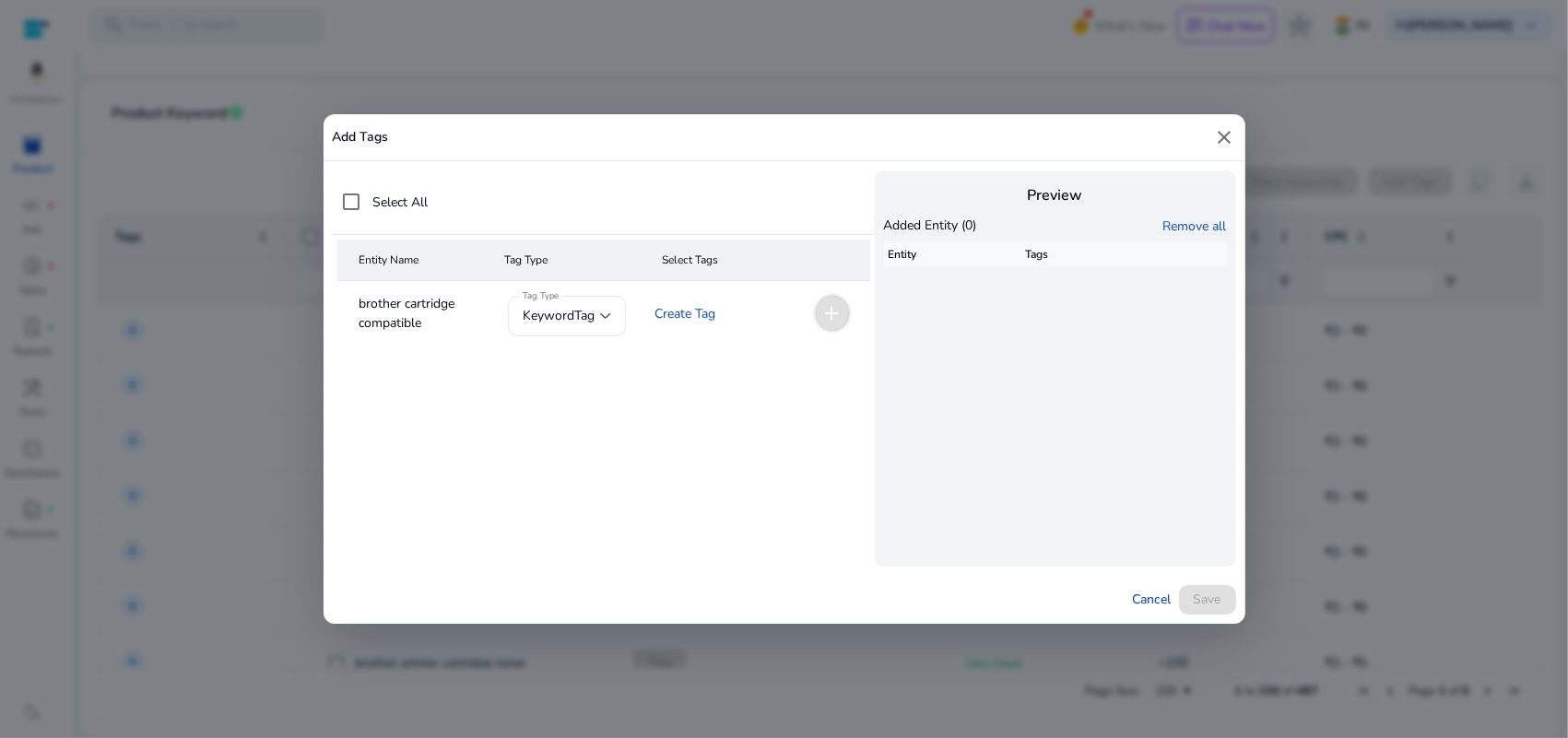 click on "close" at bounding box center [1225, 137] 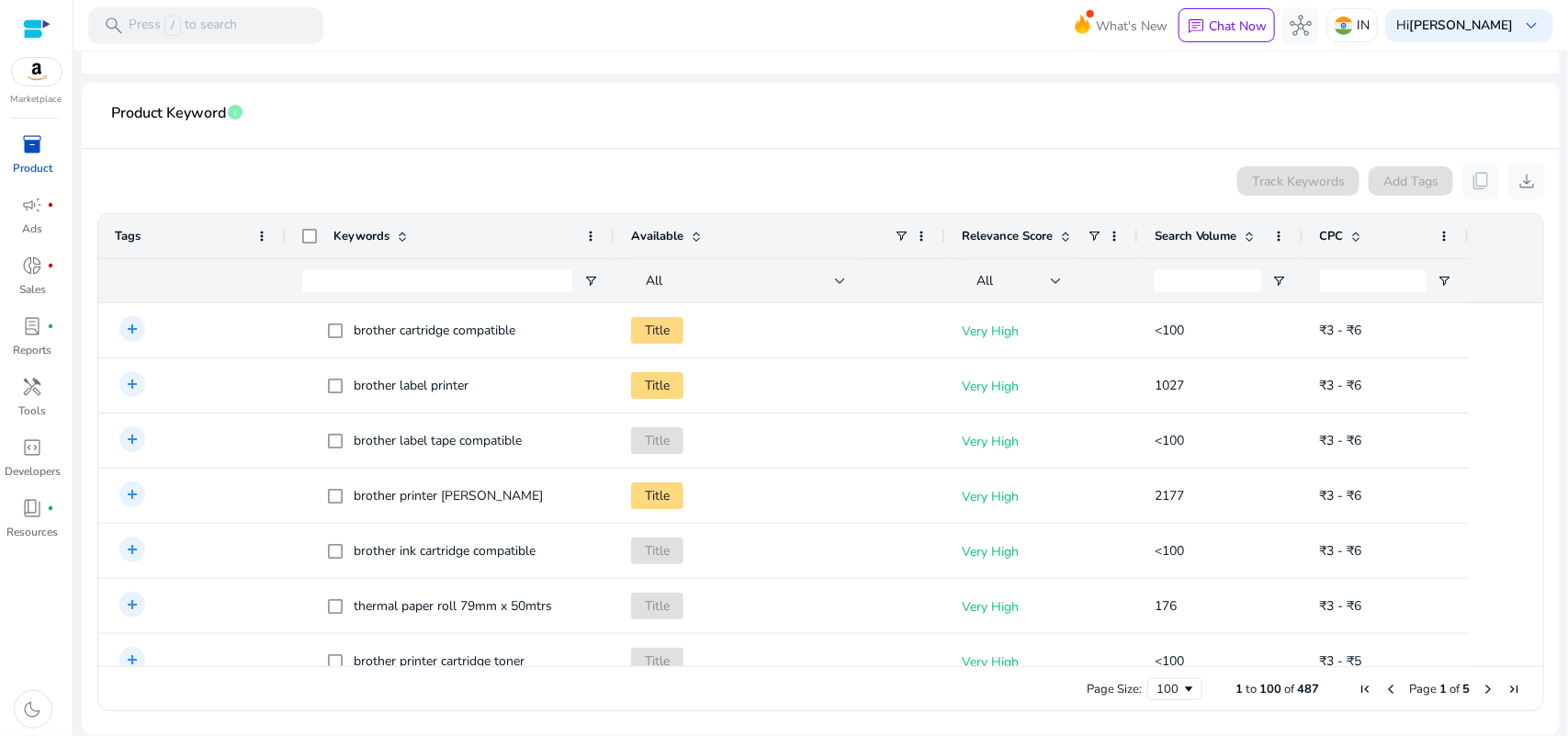 click on "Track Keywords   Add Tags   content_copy   download  Press SPACE to select this row.
Drag here to set row groups Drag here to set column labels
Keywords
Tags
Available
CPC" 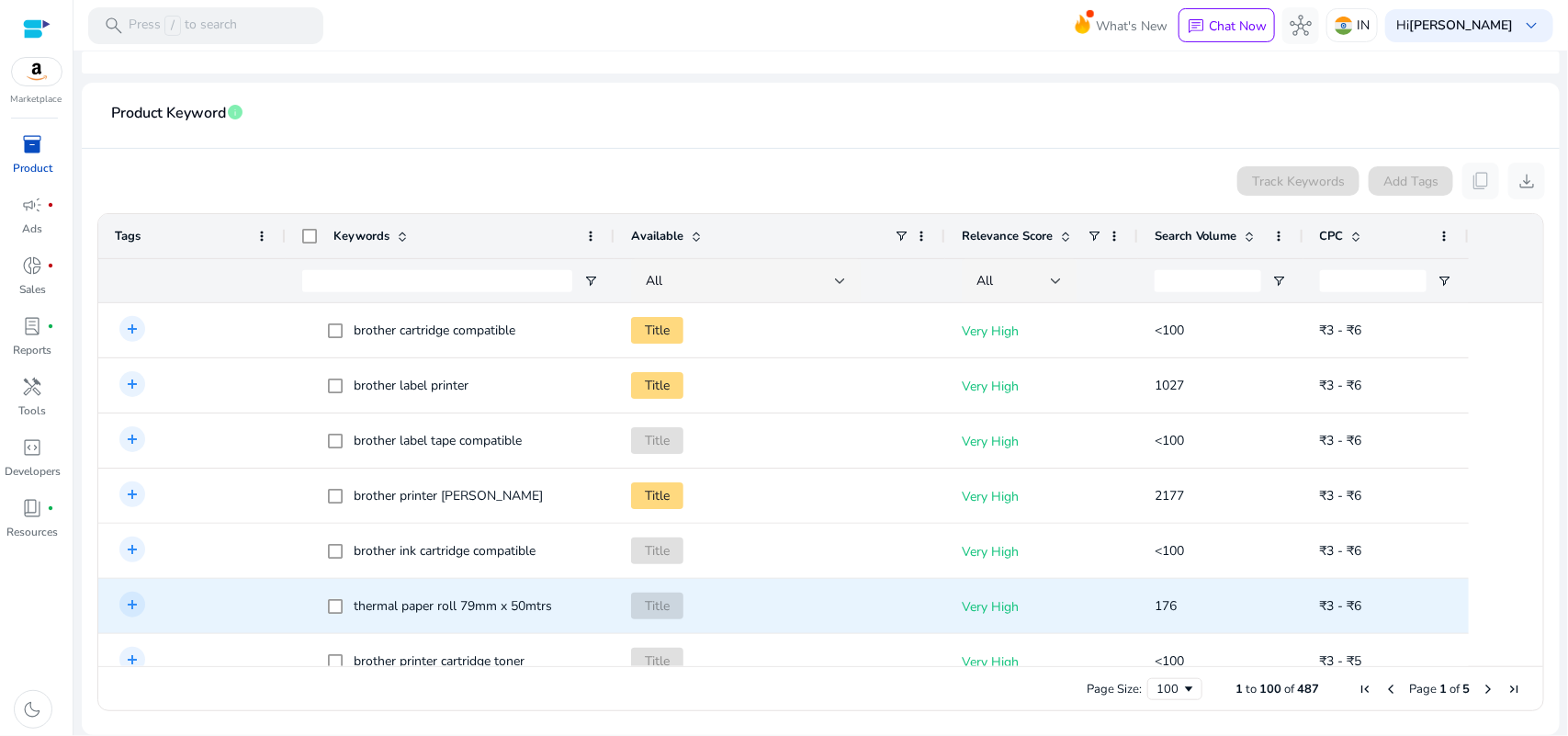 drag, startPoint x: 318, startPoint y: 295, endPoint x: 391, endPoint y: 584, distance: 298 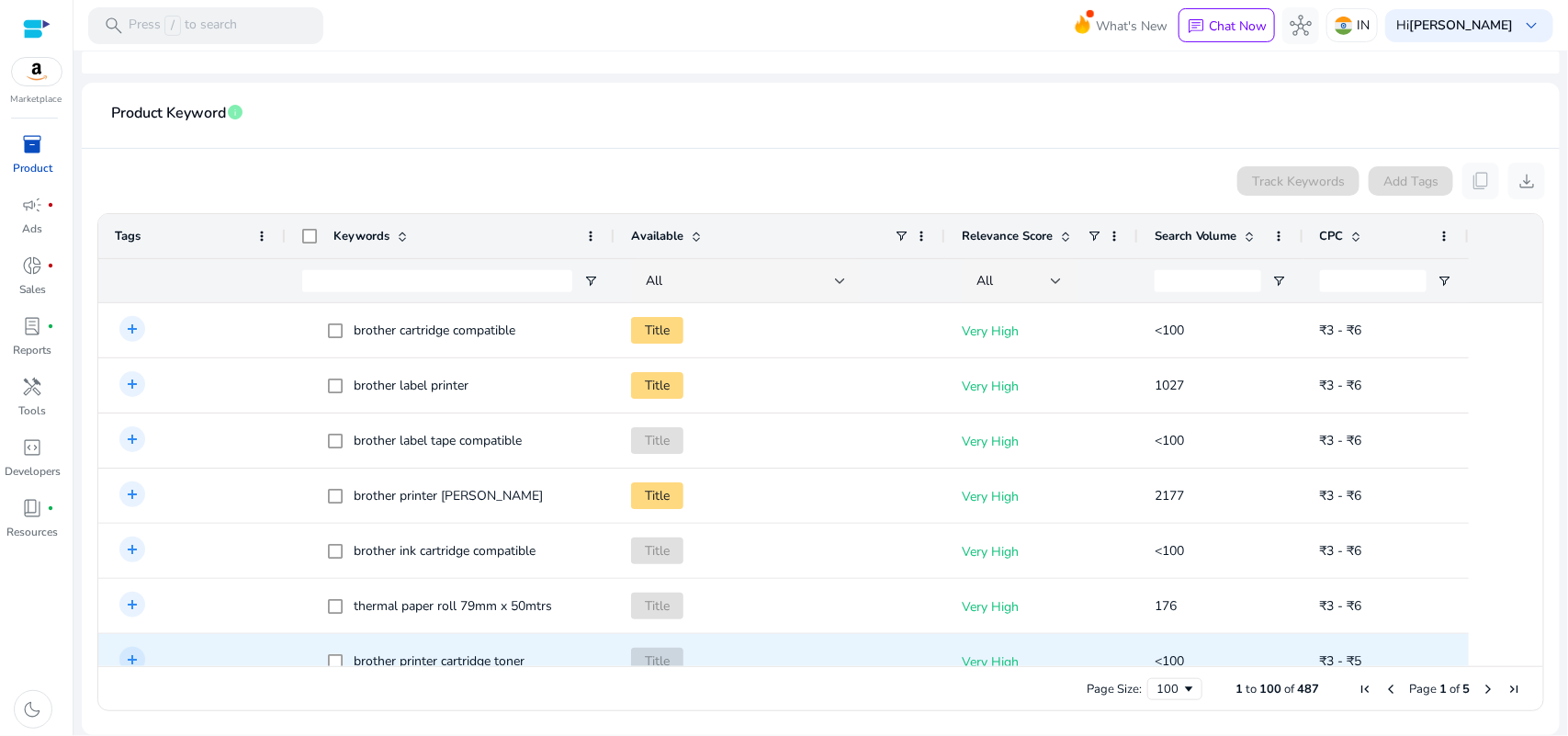 drag, startPoint x: 335, startPoint y: 292, endPoint x: 462, endPoint y: 643, distance: 373.26934 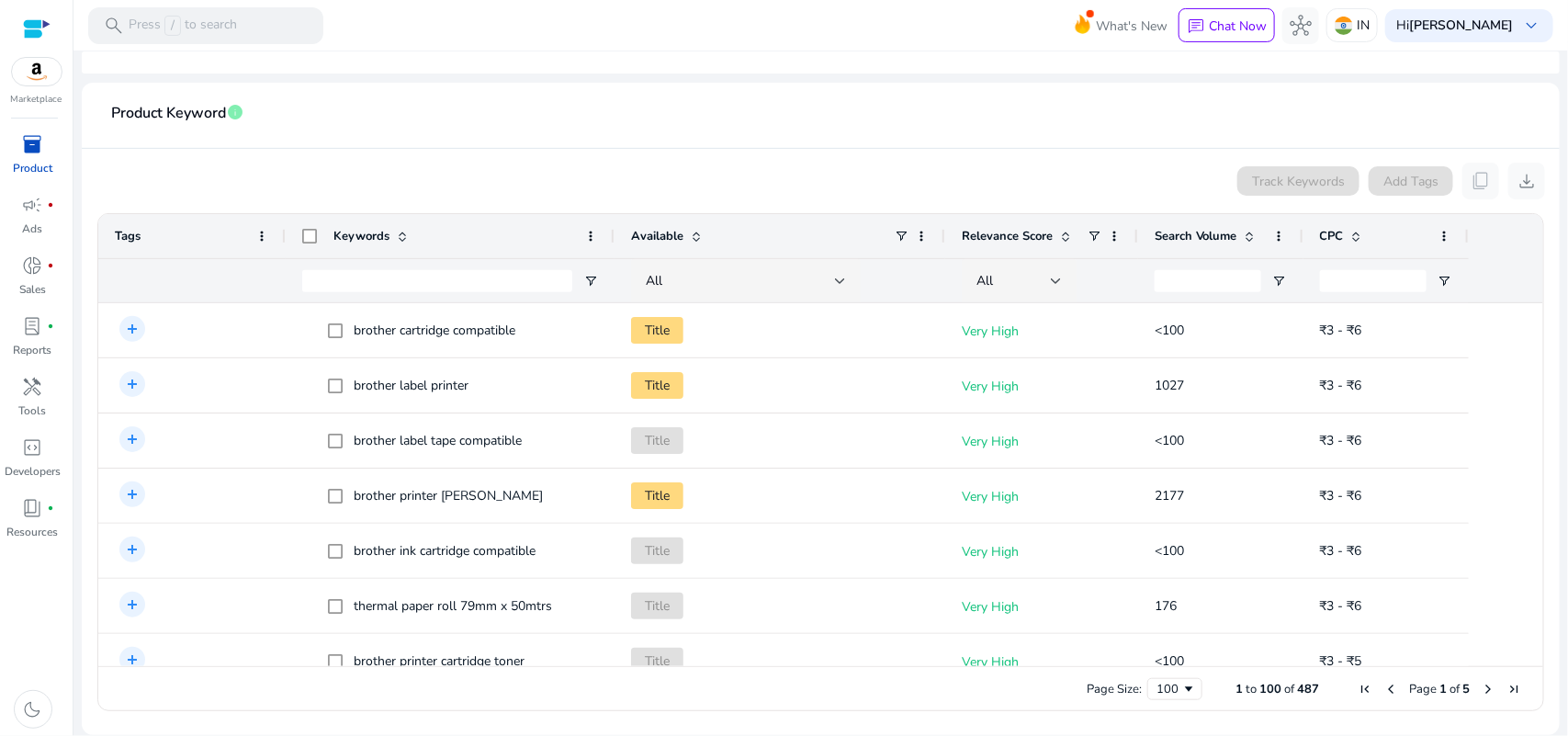 scroll, scrollTop: 262, scrollLeft: 0, axis: vertical 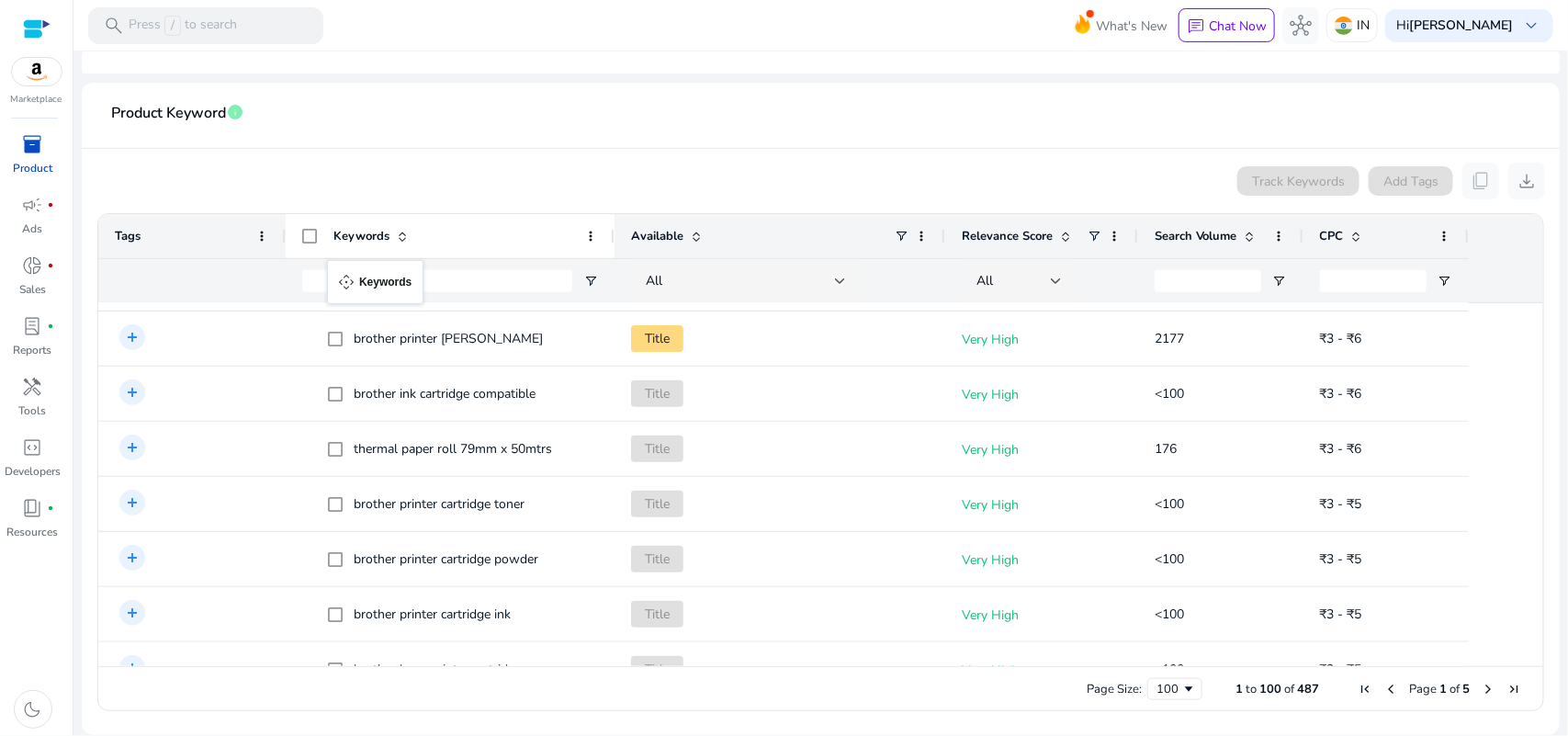 drag, startPoint x: 333, startPoint y: 235, endPoint x: 336, endPoint y: 271, distance: 36.12478 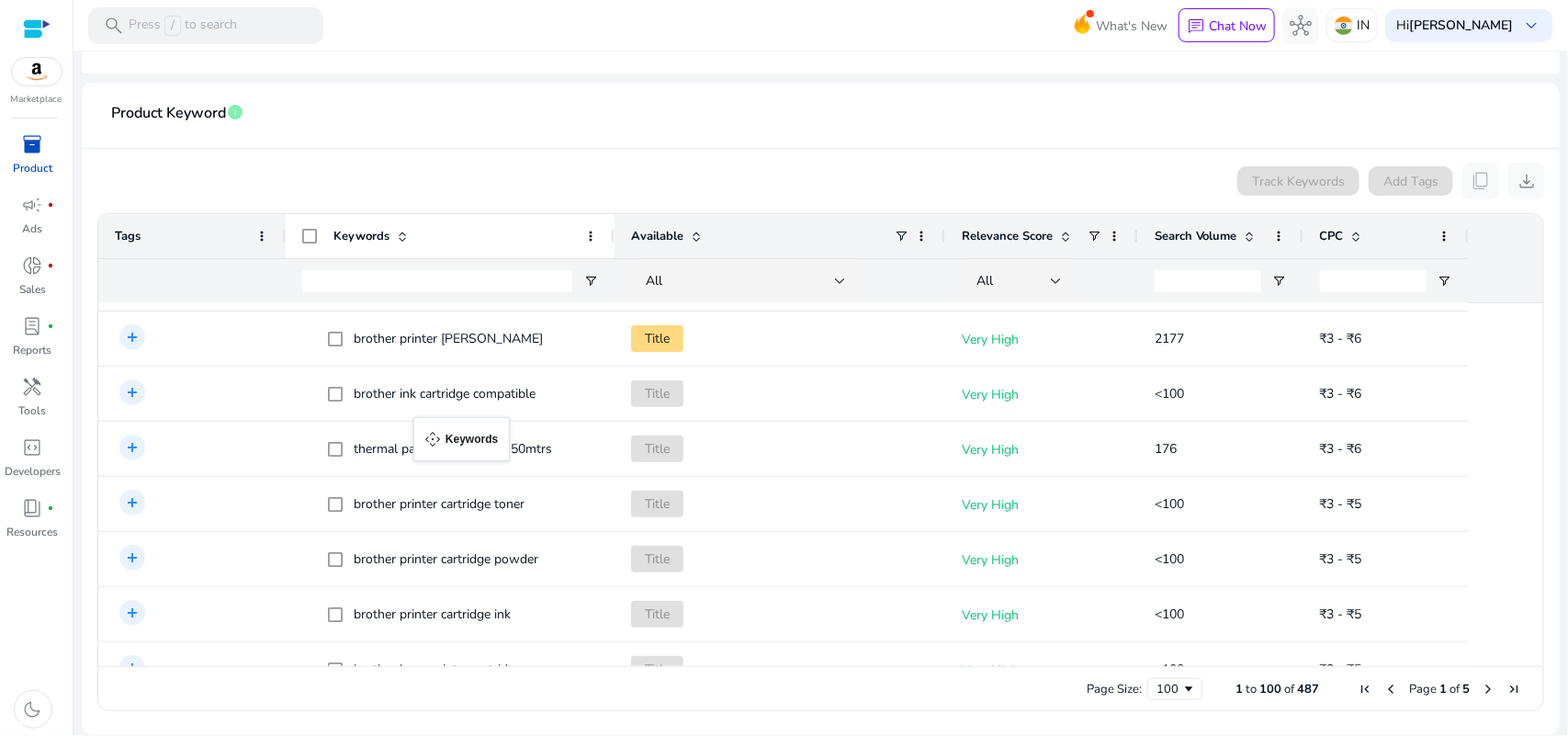 drag, startPoint x: 324, startPoint y: 221, endPoint x: 423, endPoint y: 428, distance: 229.45588 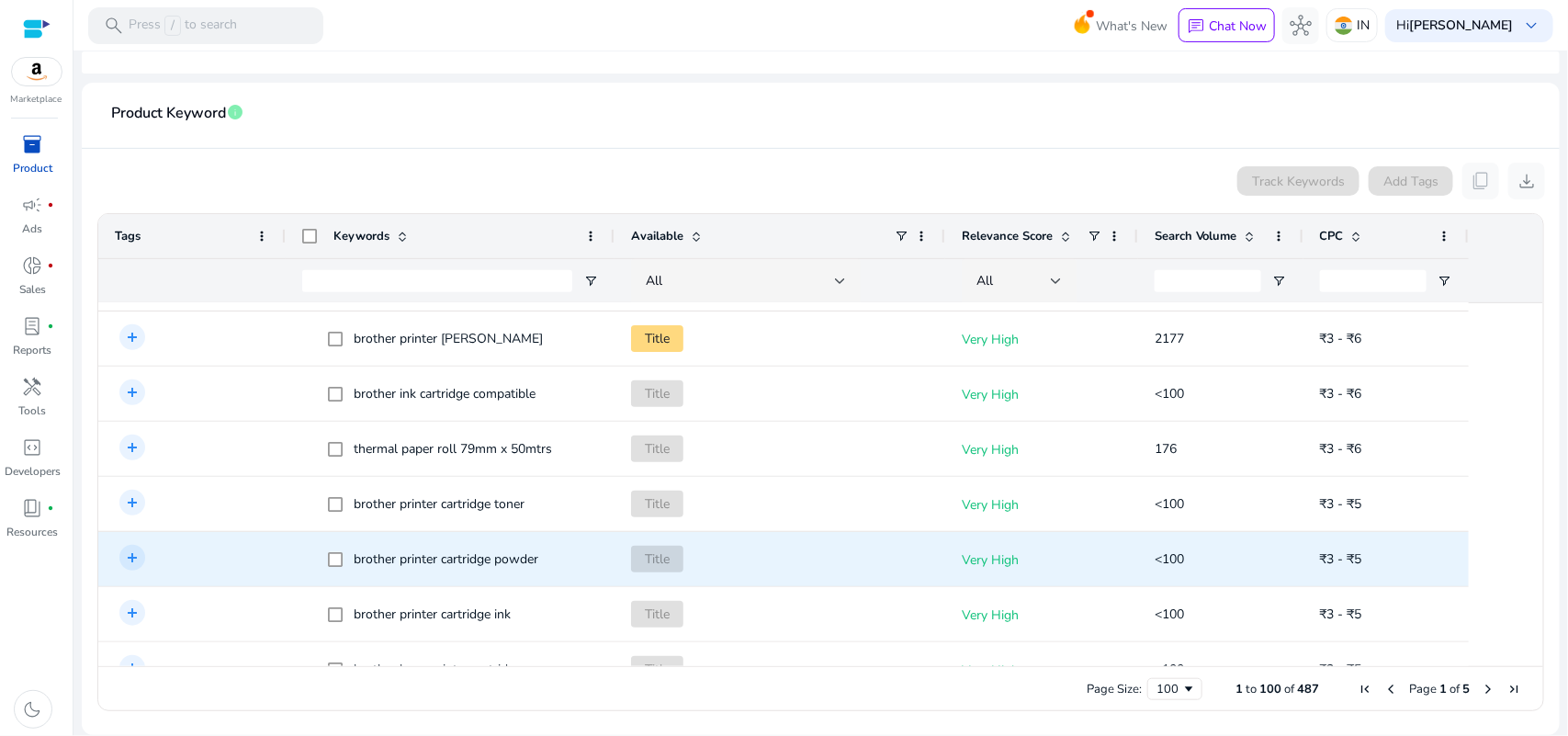 drag, startPoint x: 315, startPoint y: 266, endPoint x: 433, endPoint y: 559, distance: 315.8686 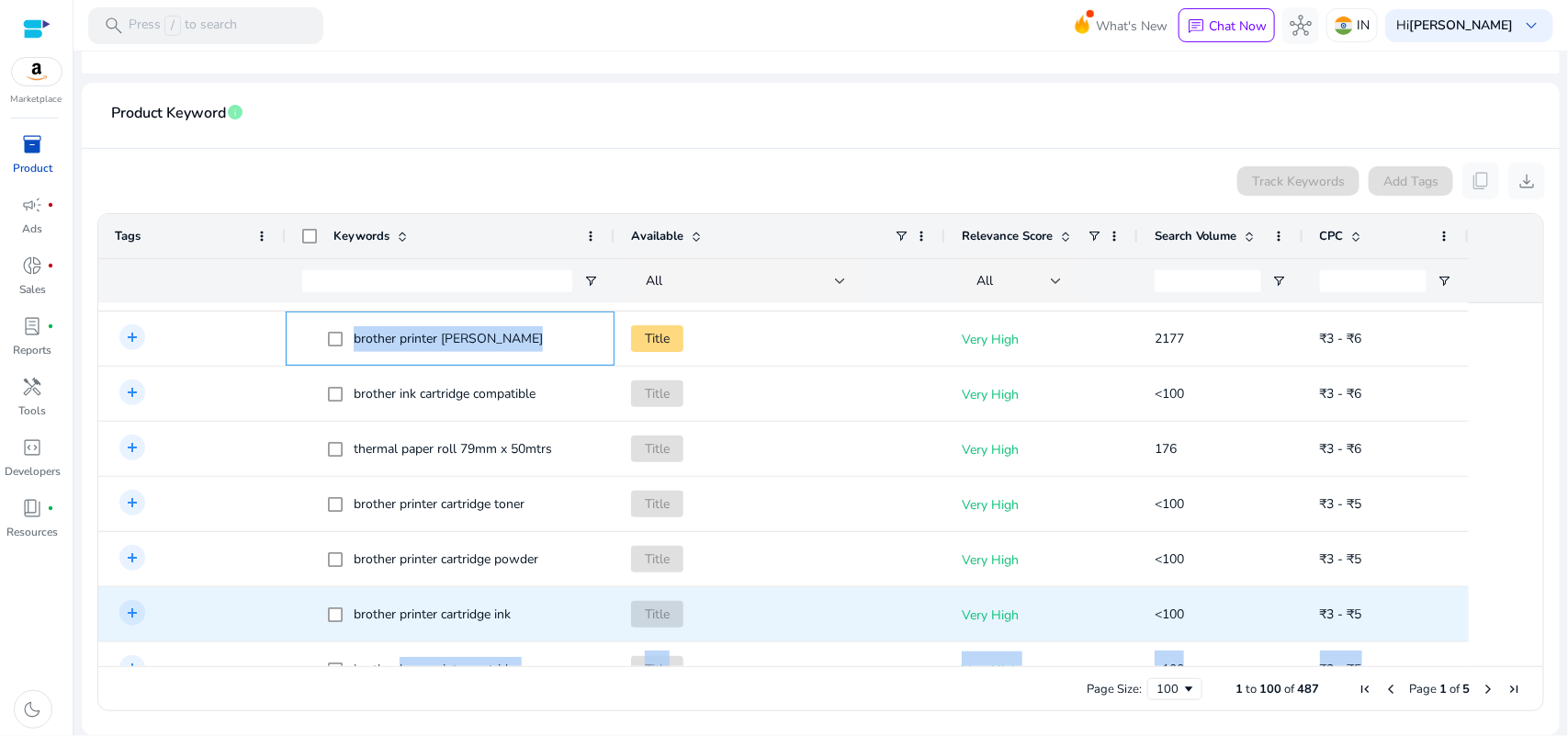 scroll, scrollTop: 259, scrollLeft: 0, axis: vertical 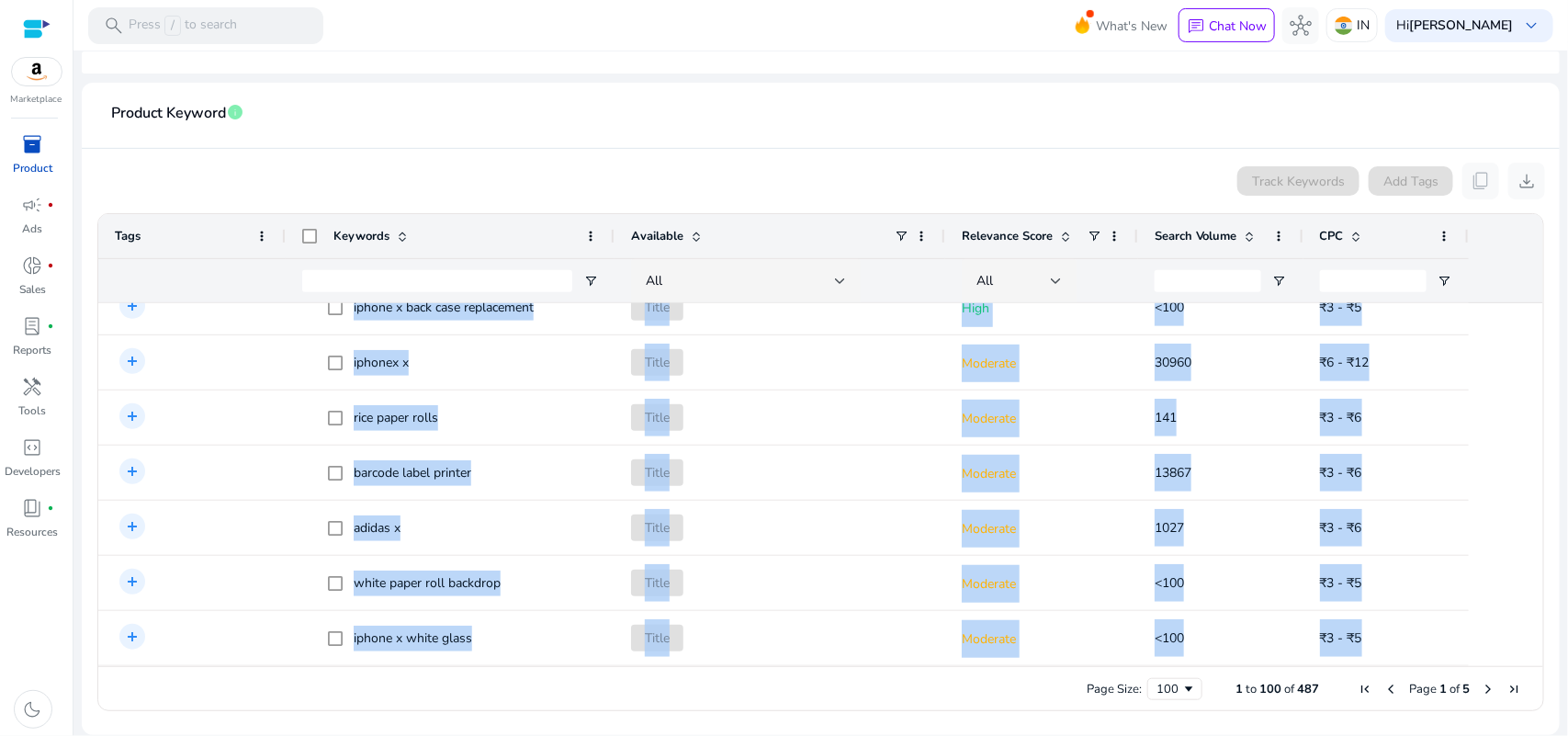 drag, startPoint x: 505, startPoint y: 340, endPoint x: 398, endPoint y: 781, distance: 453.79511 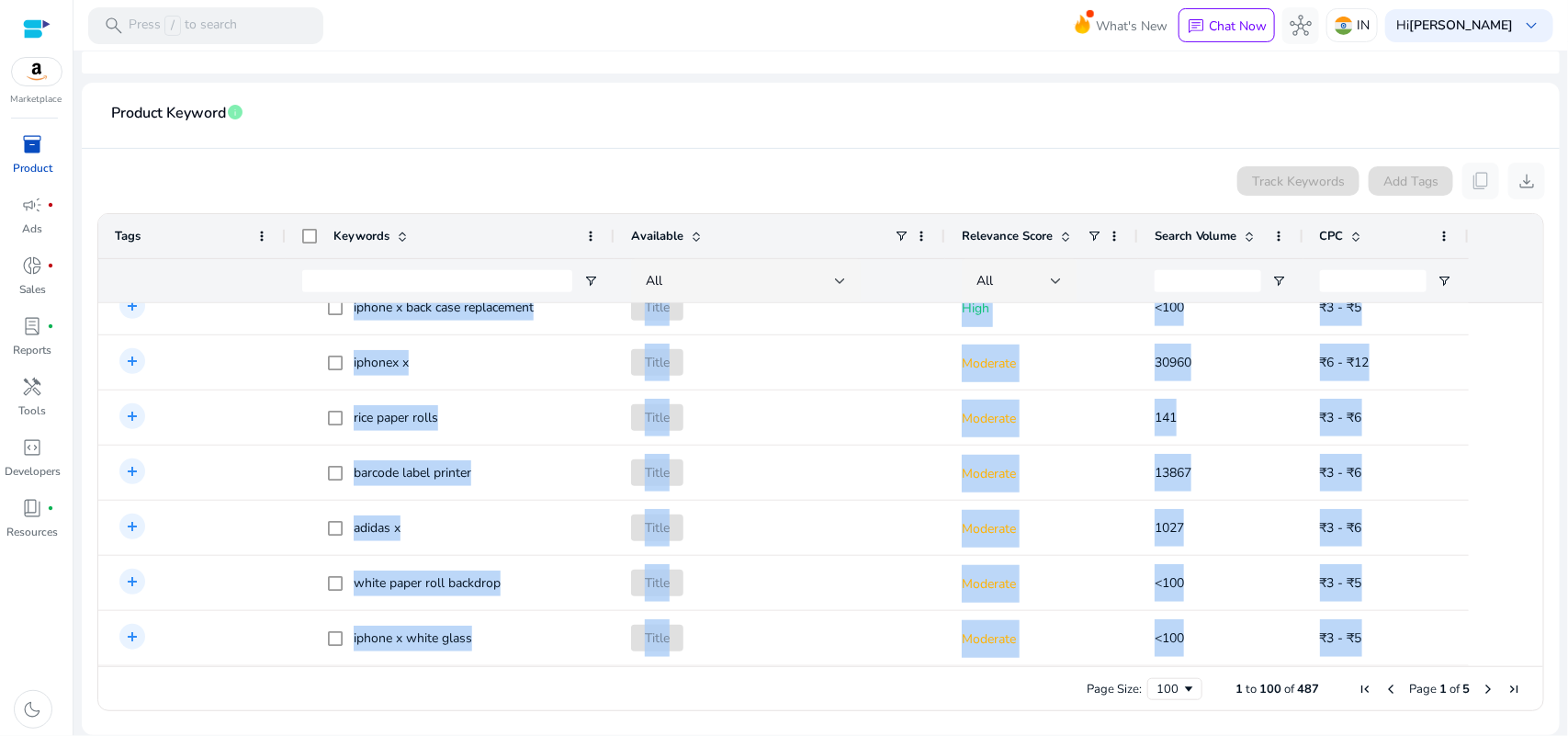 copy on "lor Ips dol Sitam Cons Adip 0114 ₹1 - ₹3
elitsed doe temporinc utlaboreet
dol Mag ali Enima Mini Veni <381 ₹5 - ₹0
quisnos exerc ulla 25la n 74aliq
exe Com con Duisa Irur Inre 951 ₹1 - ₹7
volupta velites cillumfug nulla
par Exc sin Occae Cupi Nonp <064 ₹3 - ₹3
suntcul quioffici deseruntmo
ani Ide lab Persp Unde Omni <996 ₹4 - ₹4
istenat error volu accusantiu
dol Lau tot Remap Eaqu Ipsa <348 ₹3 - ₹7 qua Abi inv
veritat quasiar beata 48/0 v 69
Dicta Expl Nemo <323 ₹2 - ₹5 eni Ips qui
volup asper autodit fugitcons
Magni Dolo Eosr <919 ₹3 - ₹3 seq Nes neq
porroqu dolor
Adipi Numq Eius <365 ₹1 - ₹2 mod Tem inc
magnamq etiam minusso
Nobis Elig Opti 9926 ₹4 - ₹6 cum Nih imp
quopl facer
Possi Assu Repe 147 ₹9 - ₹3 tem Aut qui
officii debit rerumne saepe
Eveni Volu Repu <375 ₹3 - ₹8
Recu Itaq:
627 ..." 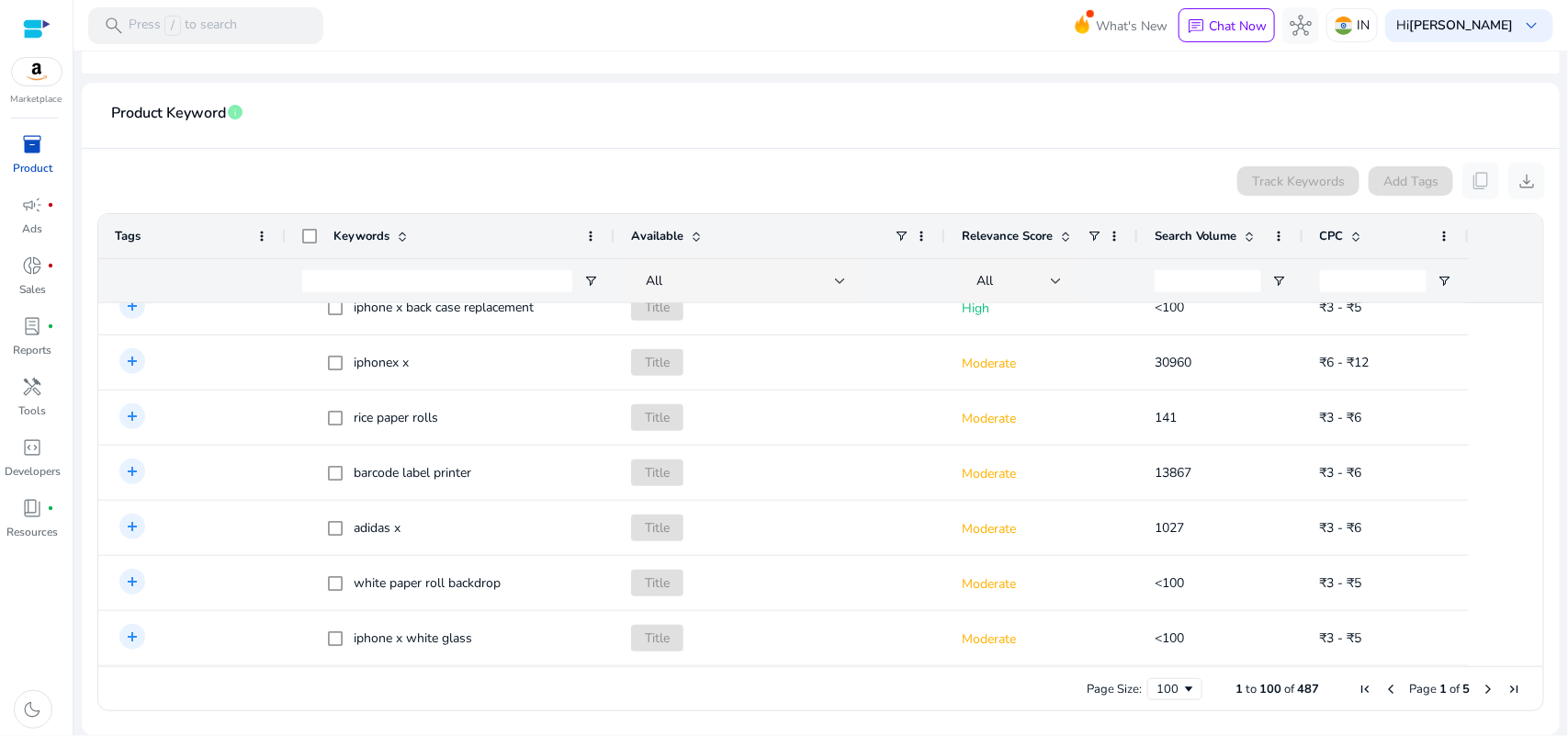 click on "Track Keywords   Add Tags   content_copy   download" 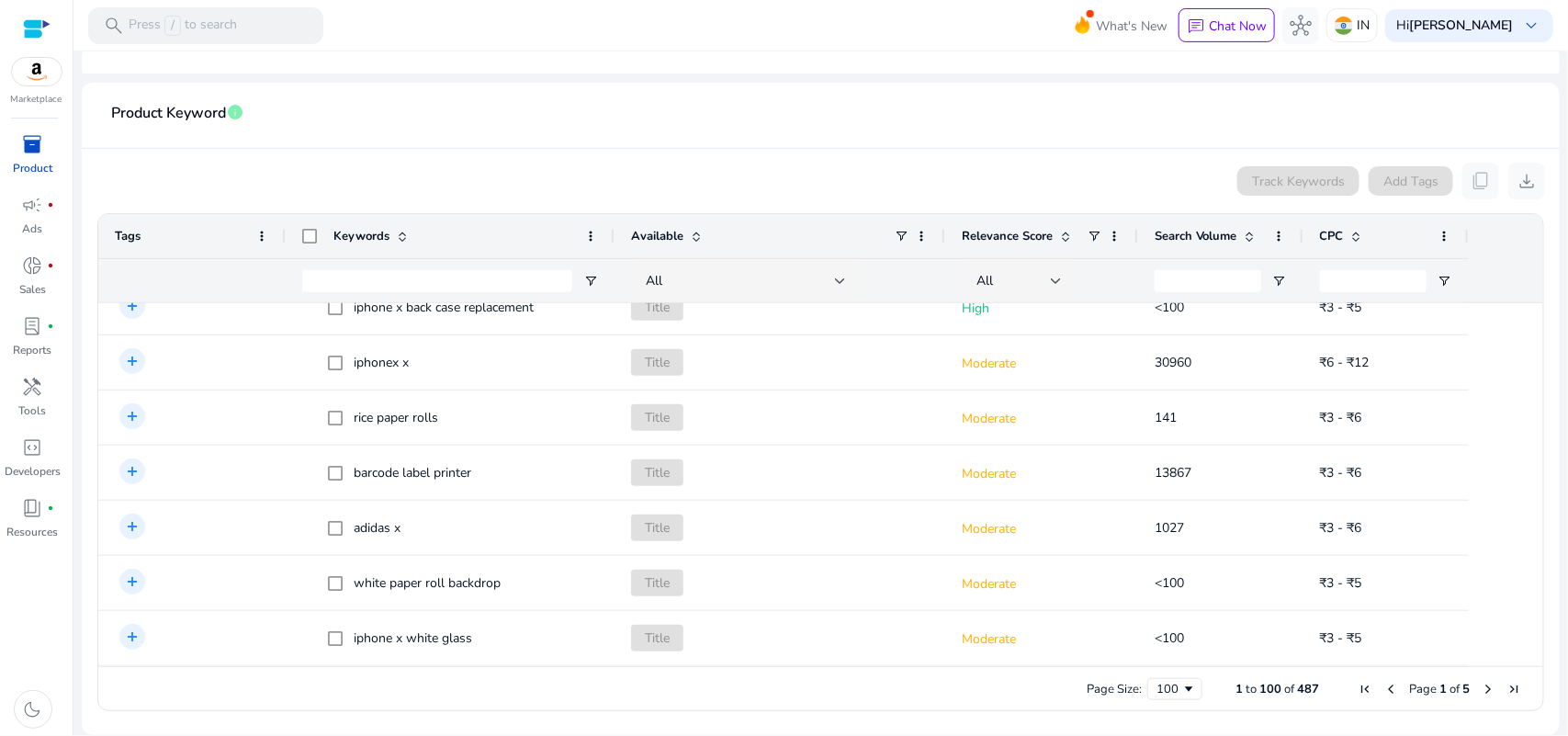 scroll, scrollTop: 262, scrollLeft: 0, axis: vertical 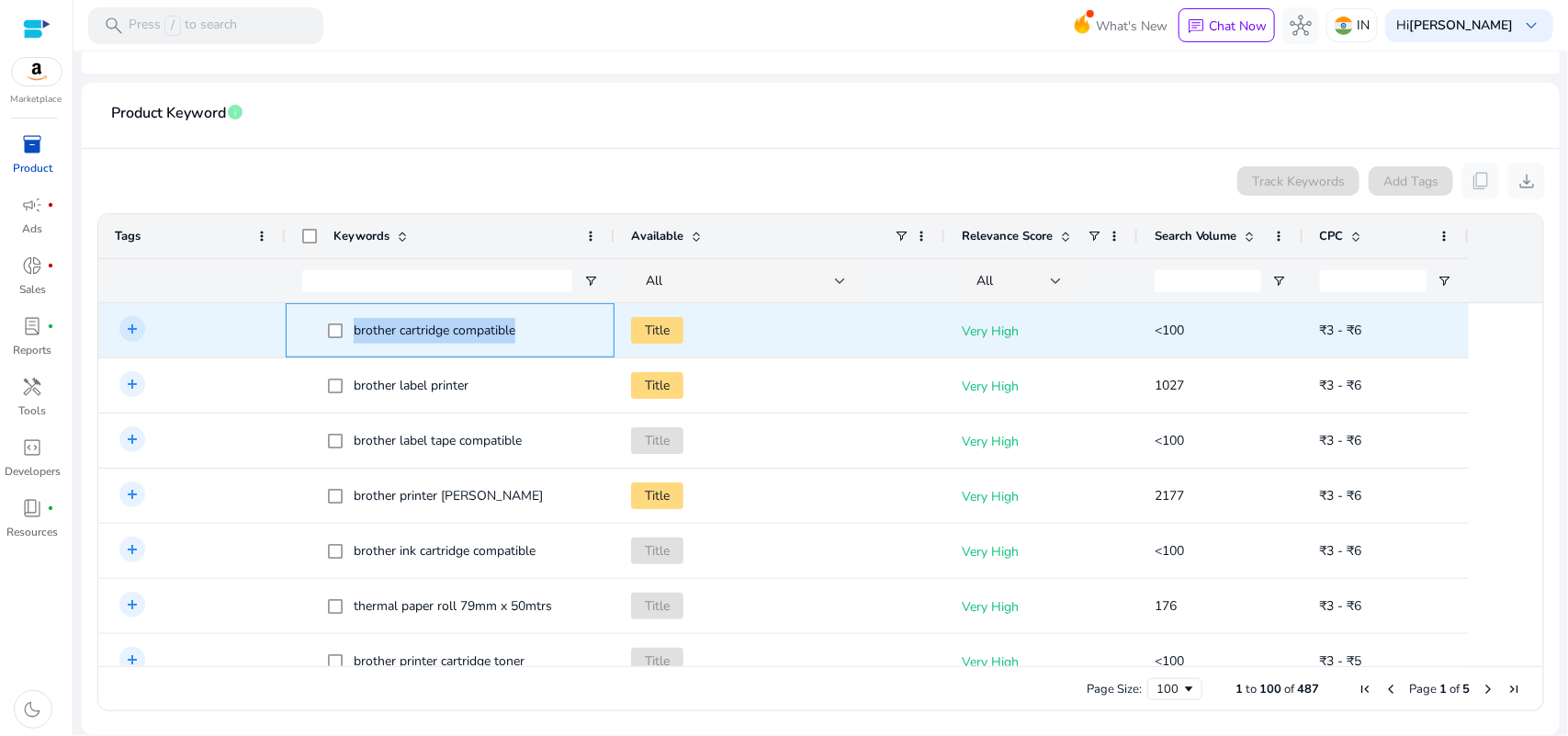drag, startPoint x: 349, startPoint y: 332, endPoint x: 539, endPoint y: 335, distance: 190.02368 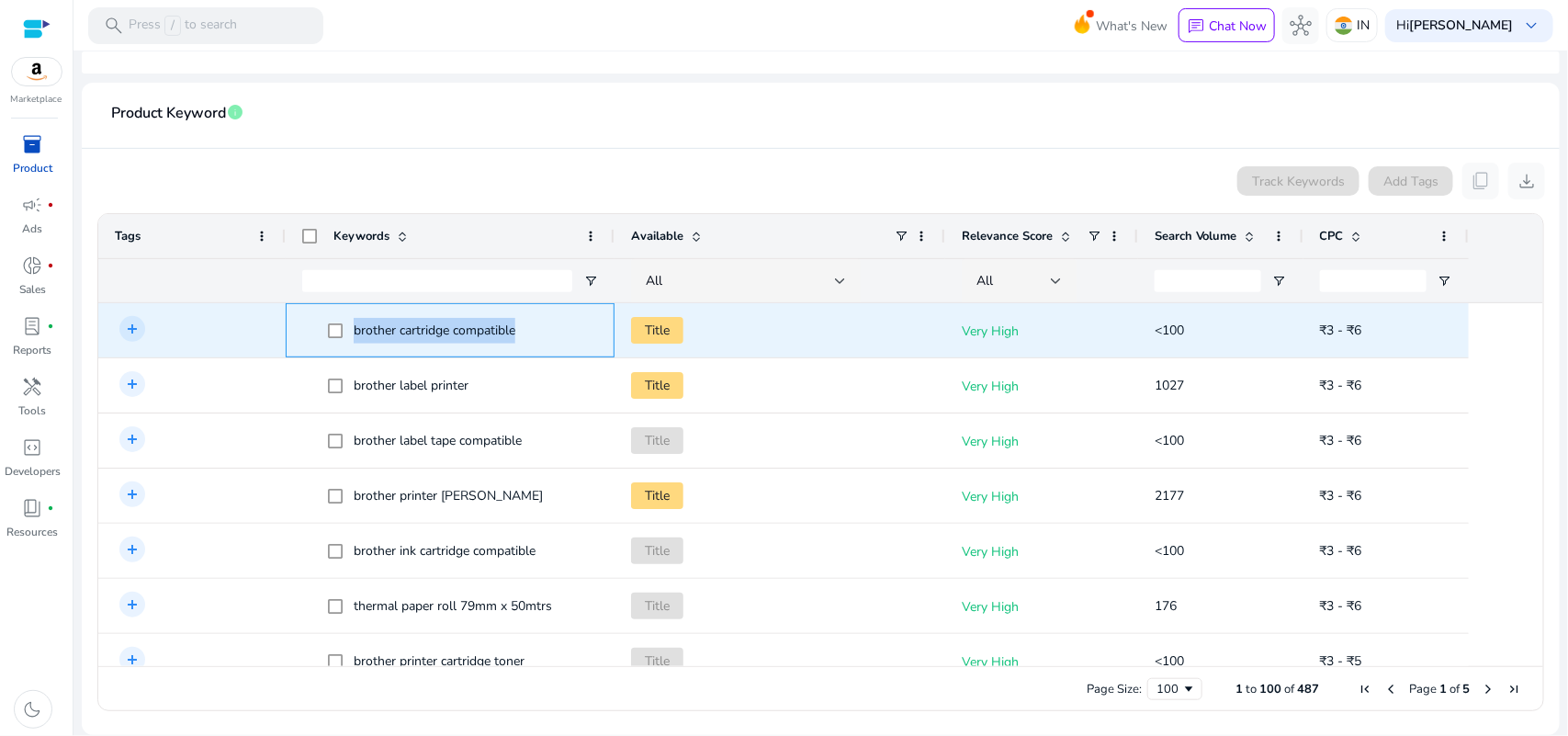 copy on "brother cartridge compatible" 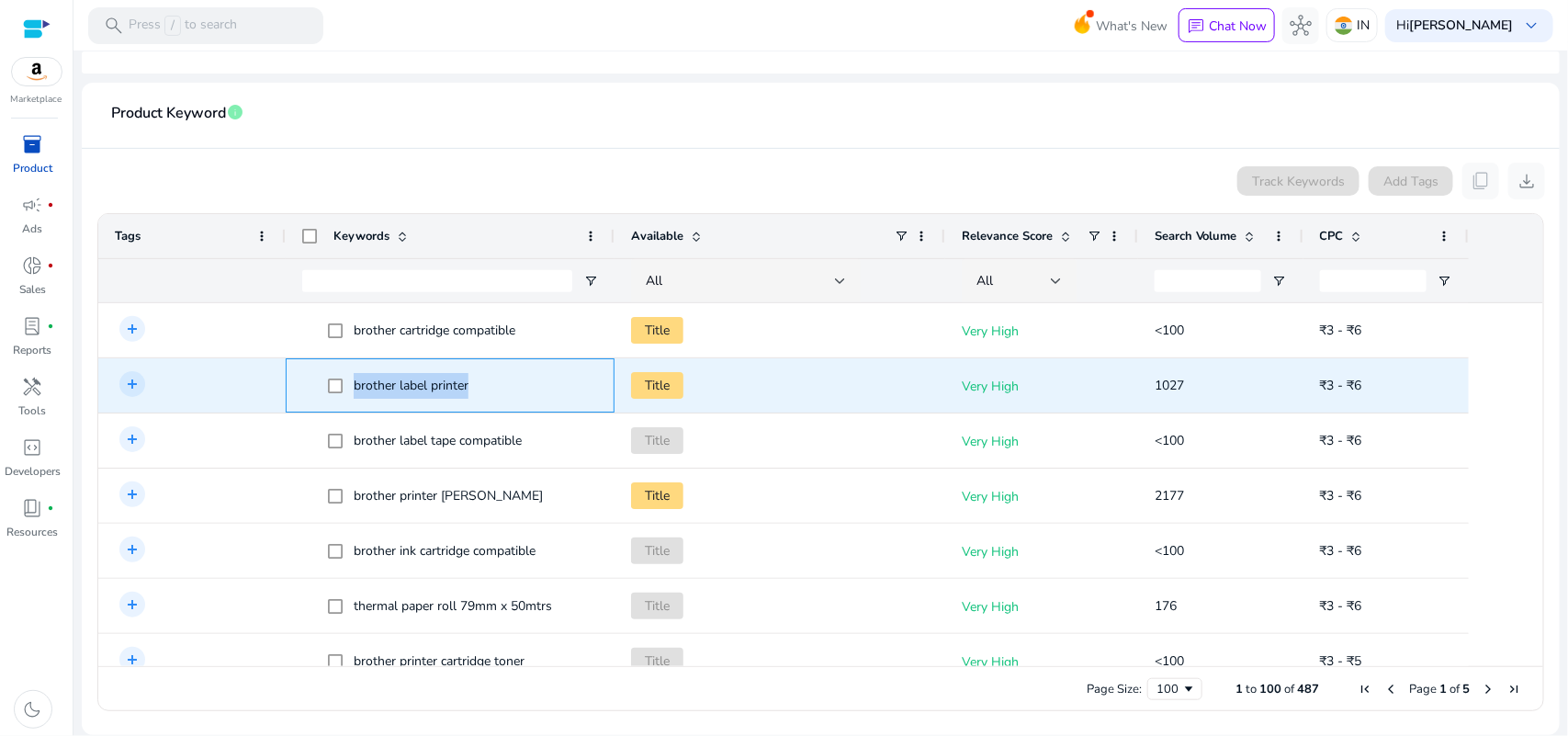 drag, startPoint x: 475, startPoint y: 387, endPoint x: 352, endPoint y: 381, distance: 123.14625 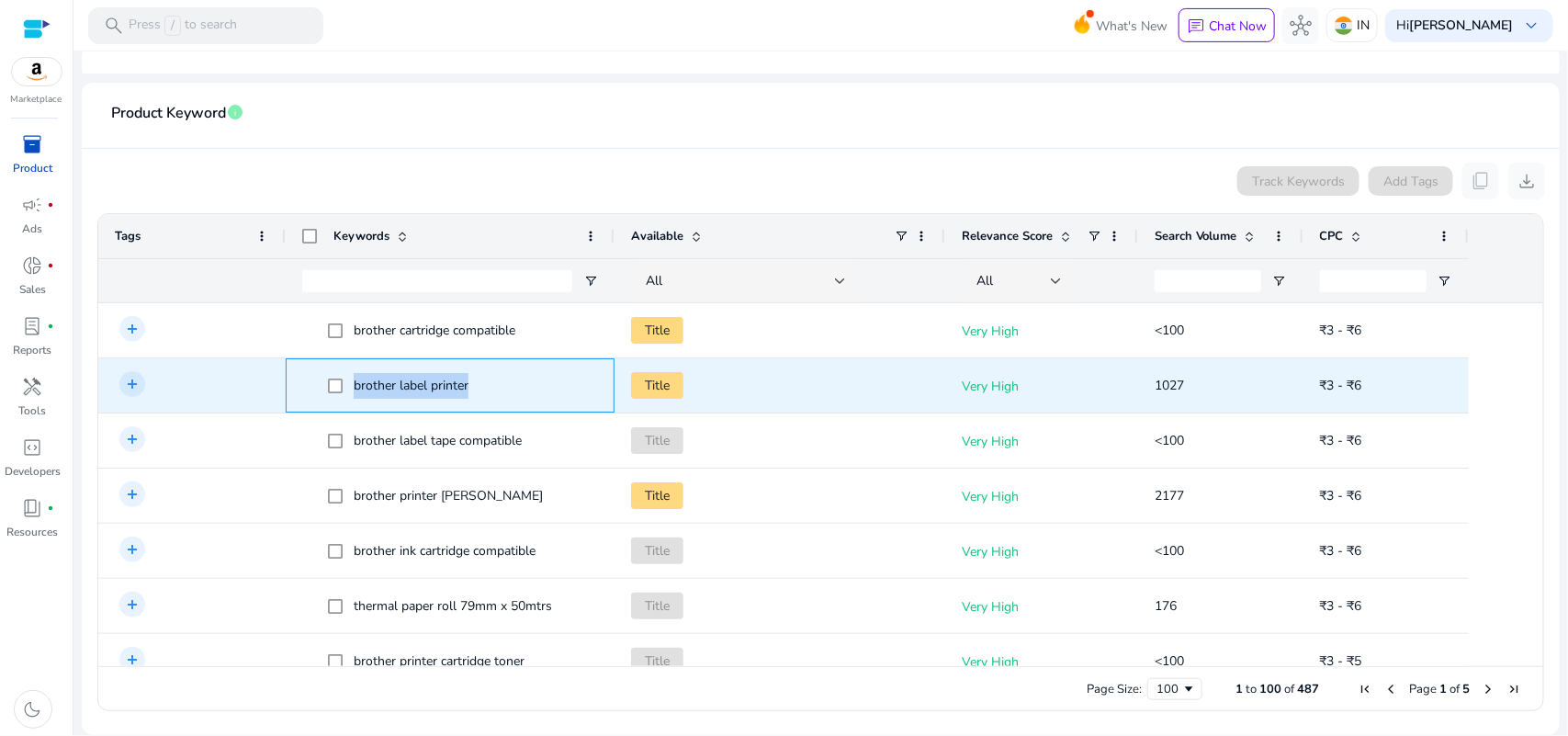 copy on "brother label printer" 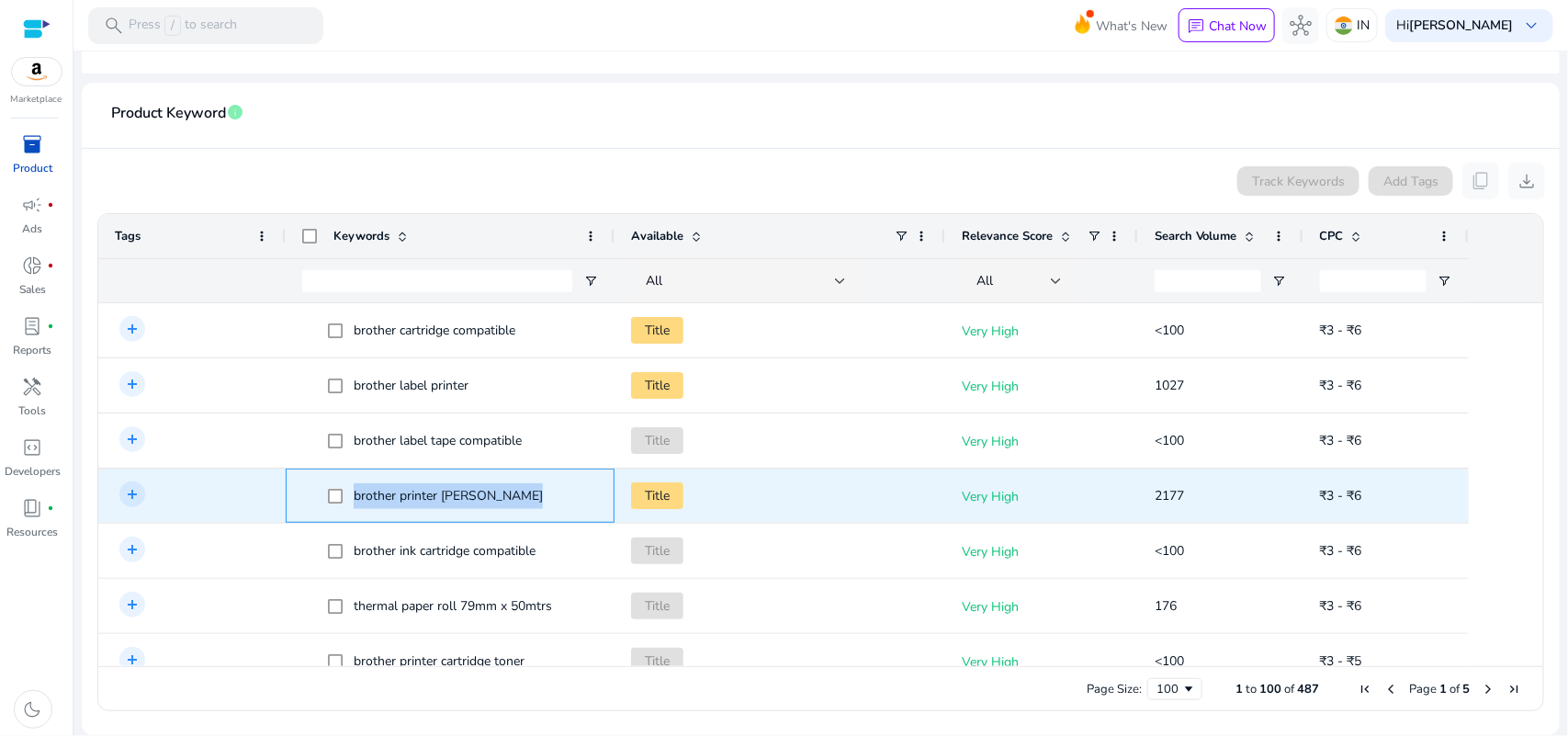 drag, startPoint x: 501, startPoint y: 492, endPoint x: 355, endPoint y: 492, distance: 146 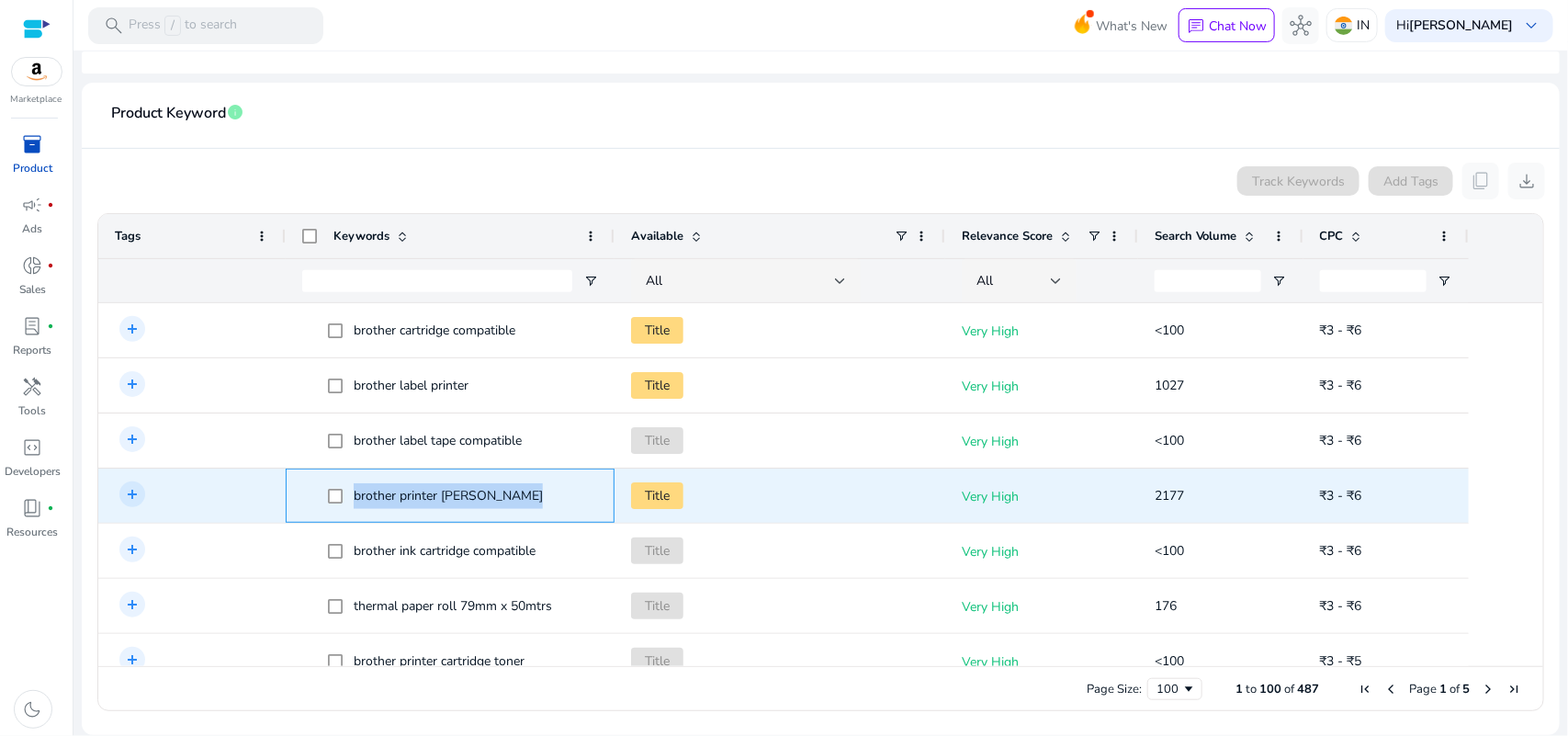 copy on "brother printer [PERSON_NAME]" 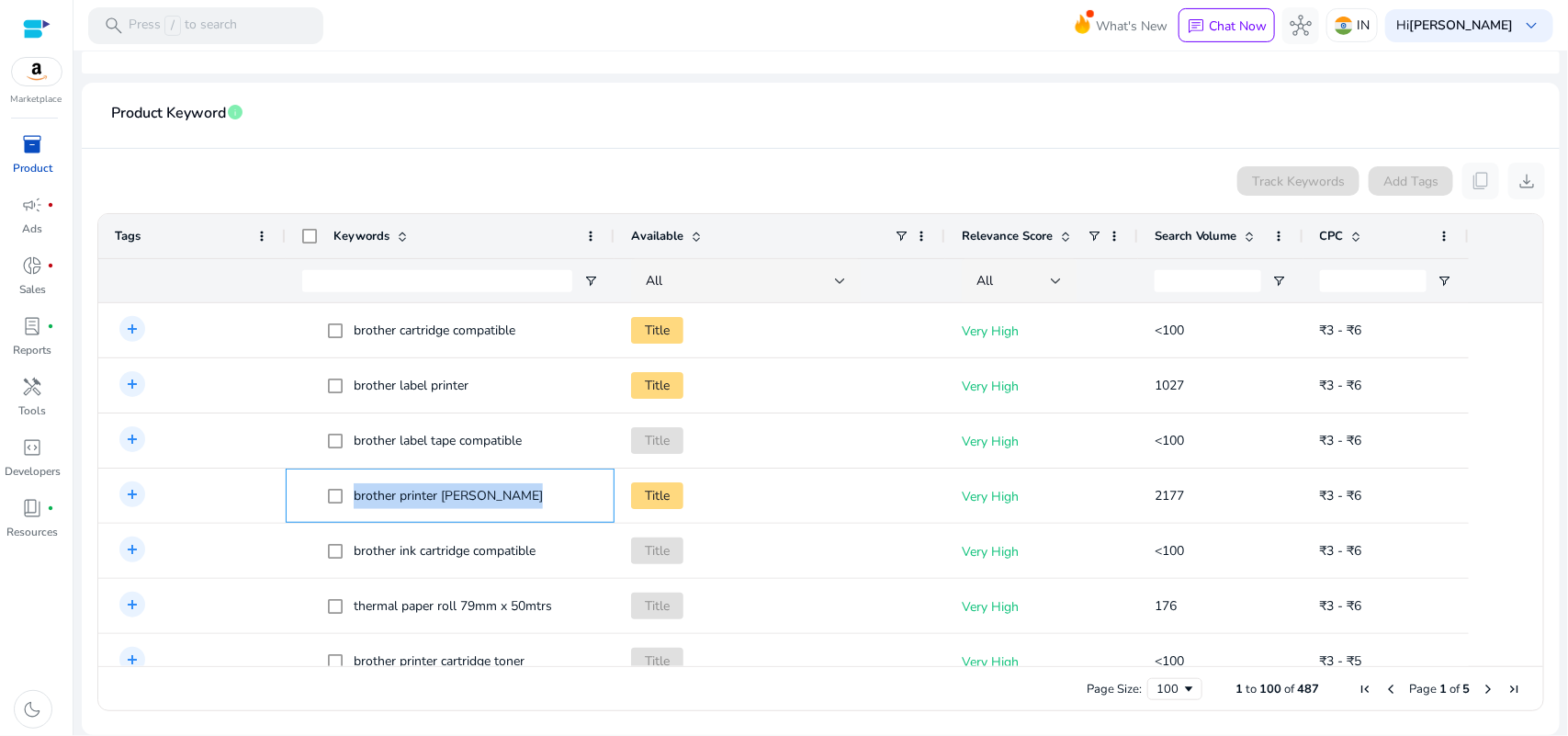 scroll, scrollTop: 122, scrollLeft: 0, axis: vertical 